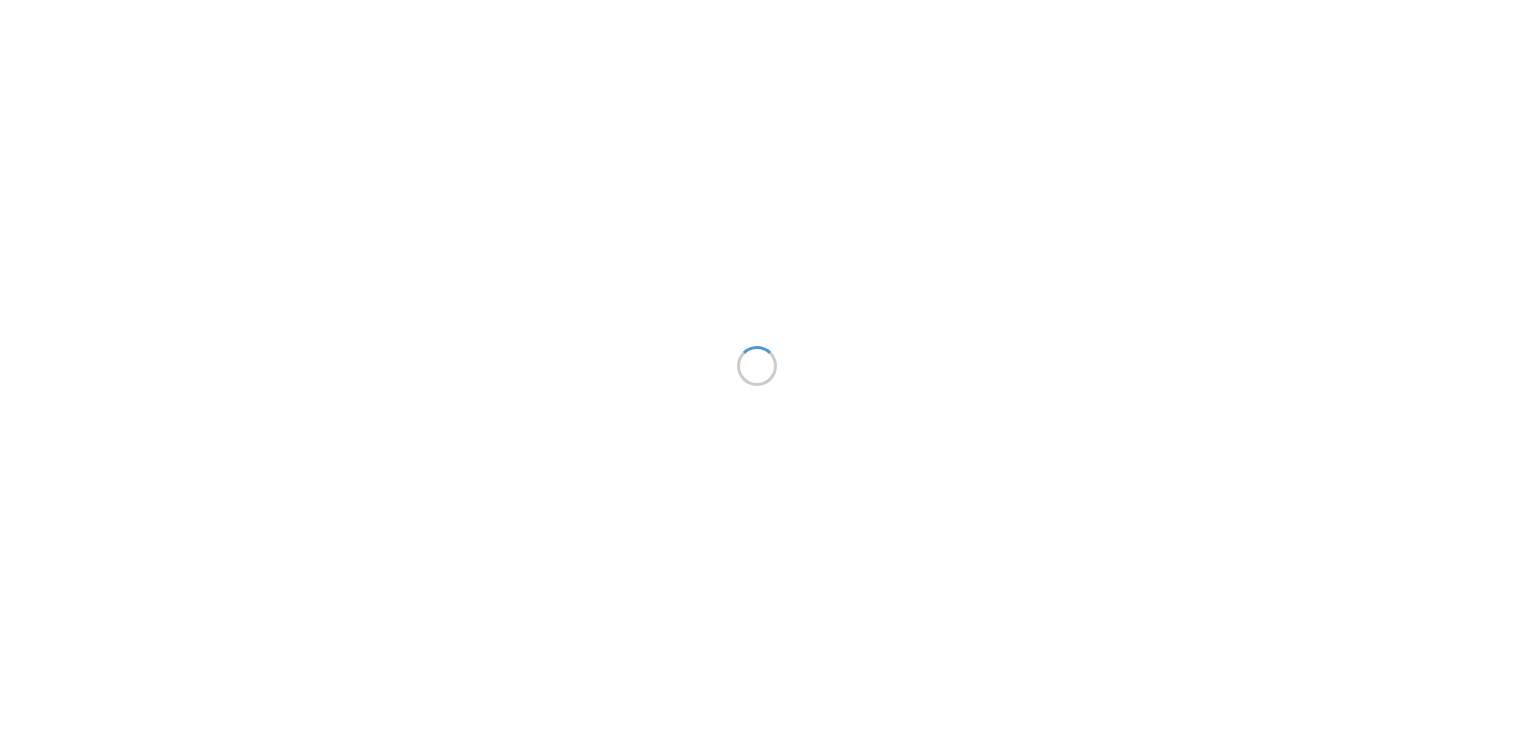 scroll, scrollTop: 0, scrollLeft: 0, axis: both 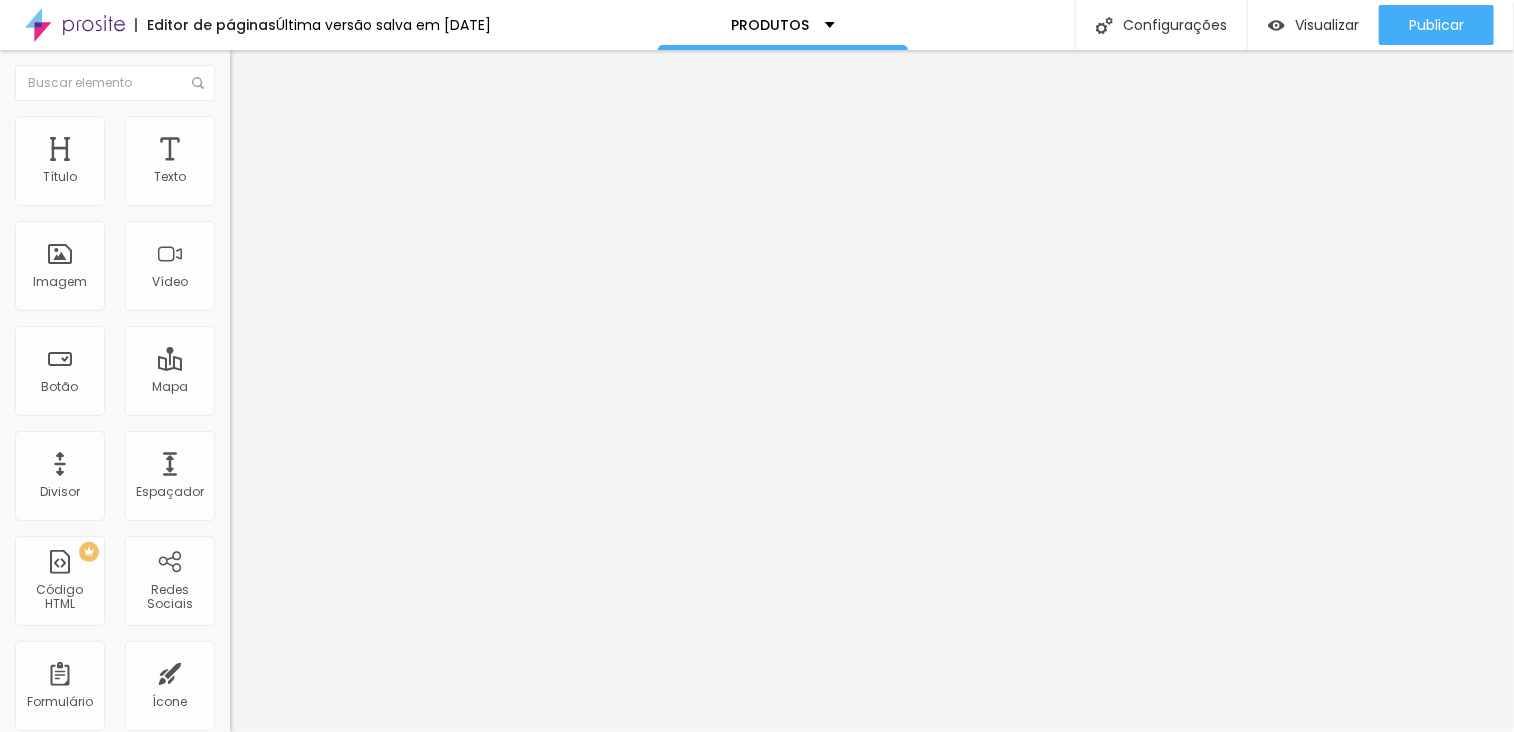 click on "Trocar imagem" at bounding box center (284, 163) 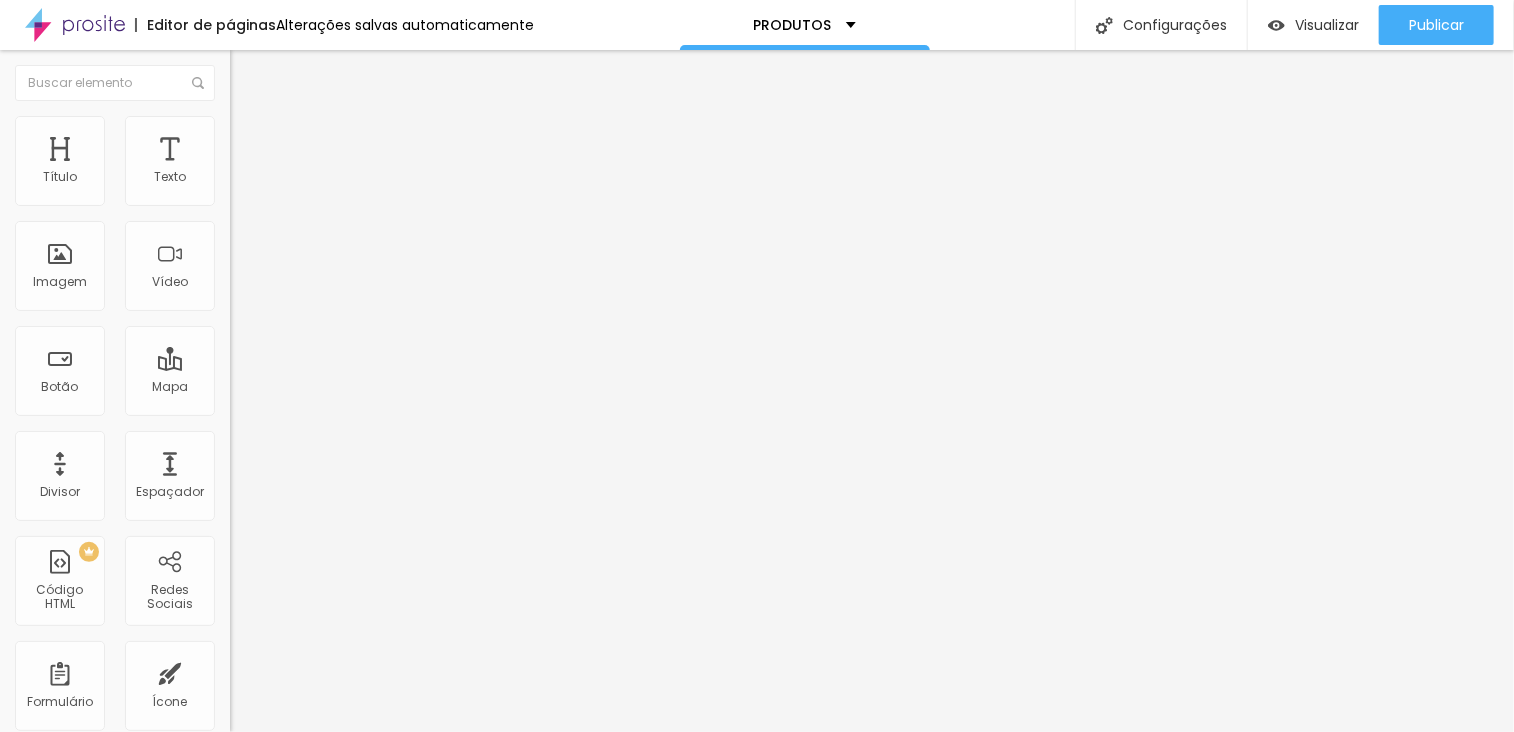 click on "Upload" at bounding box center [66, 793] 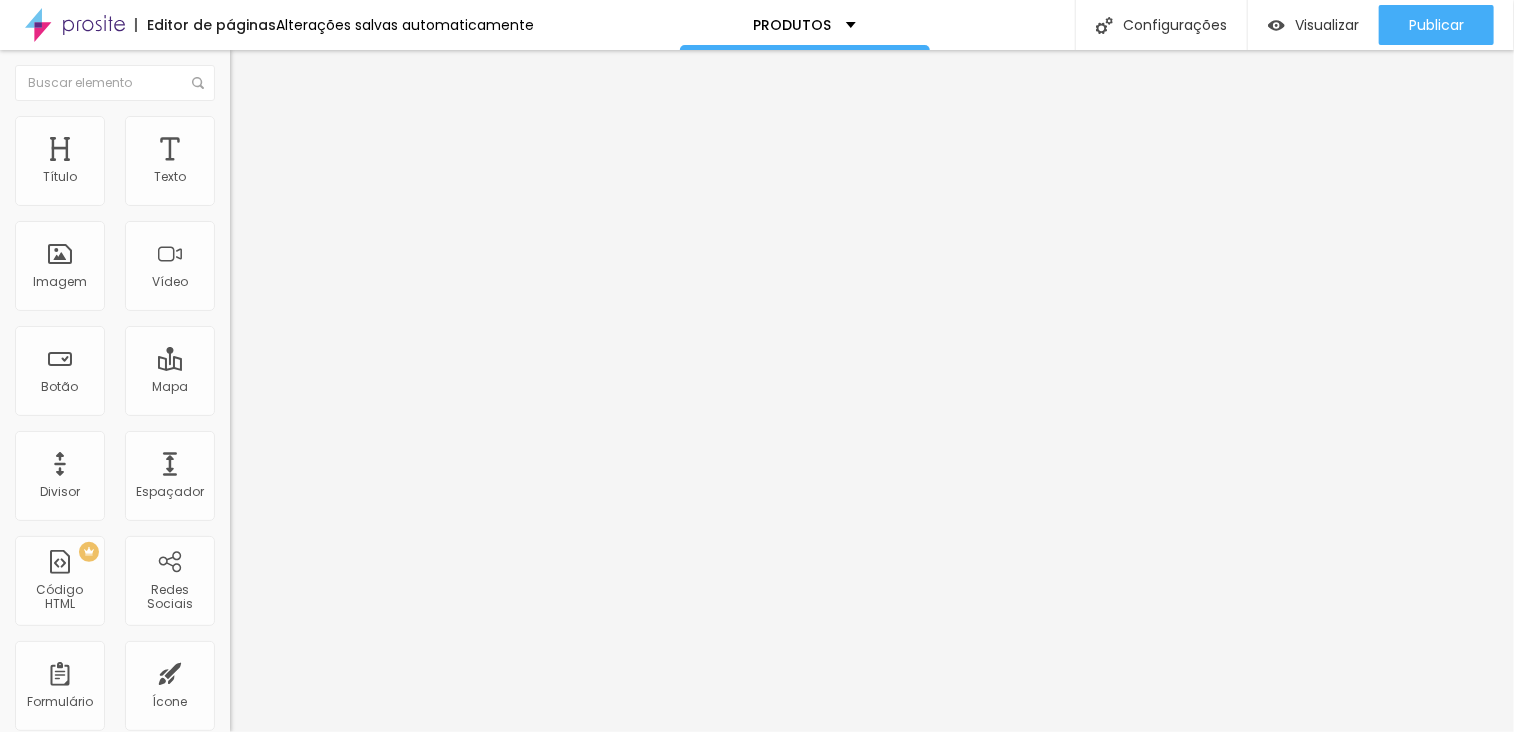 click at bounding box center (239, 105) 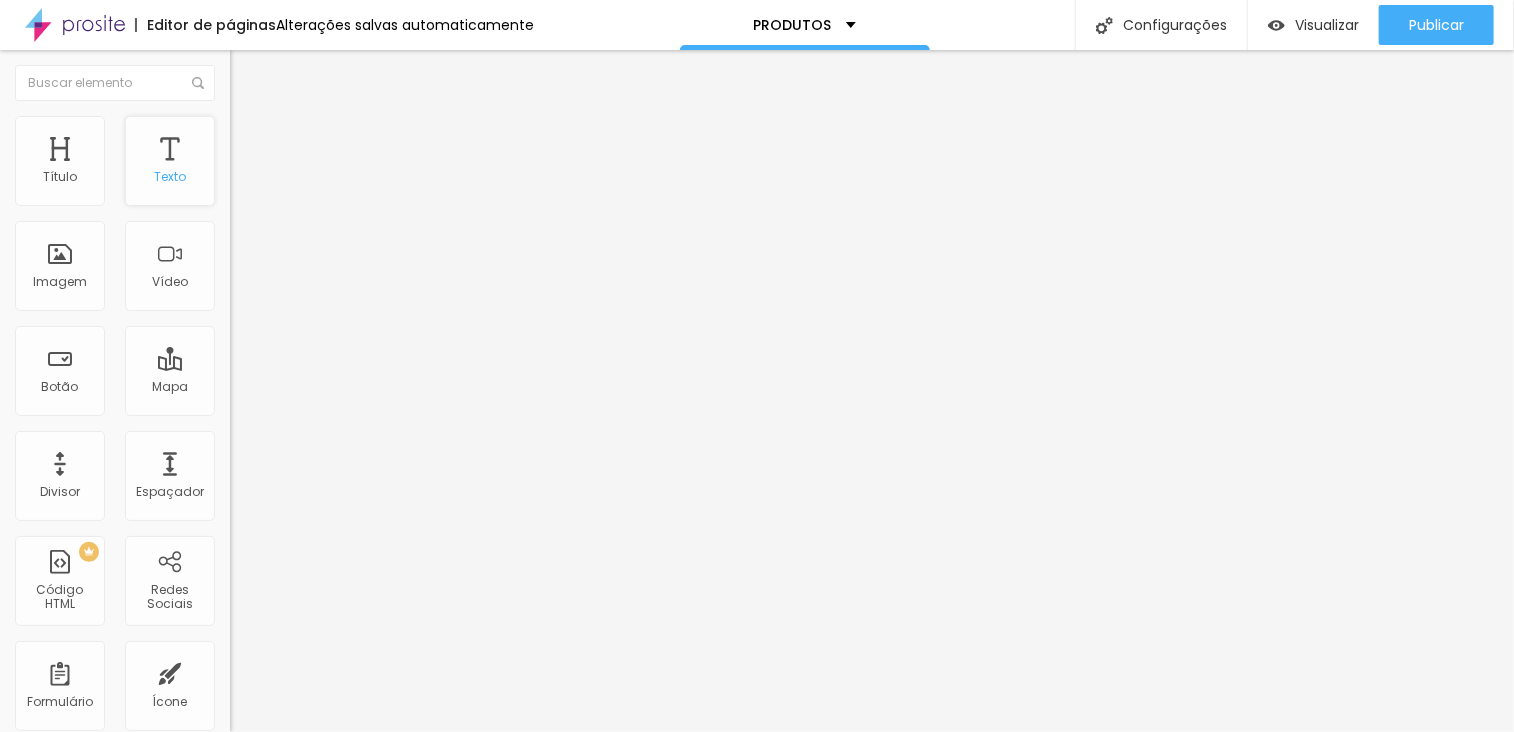 click on "Texto" at bounding box center [170, 177] 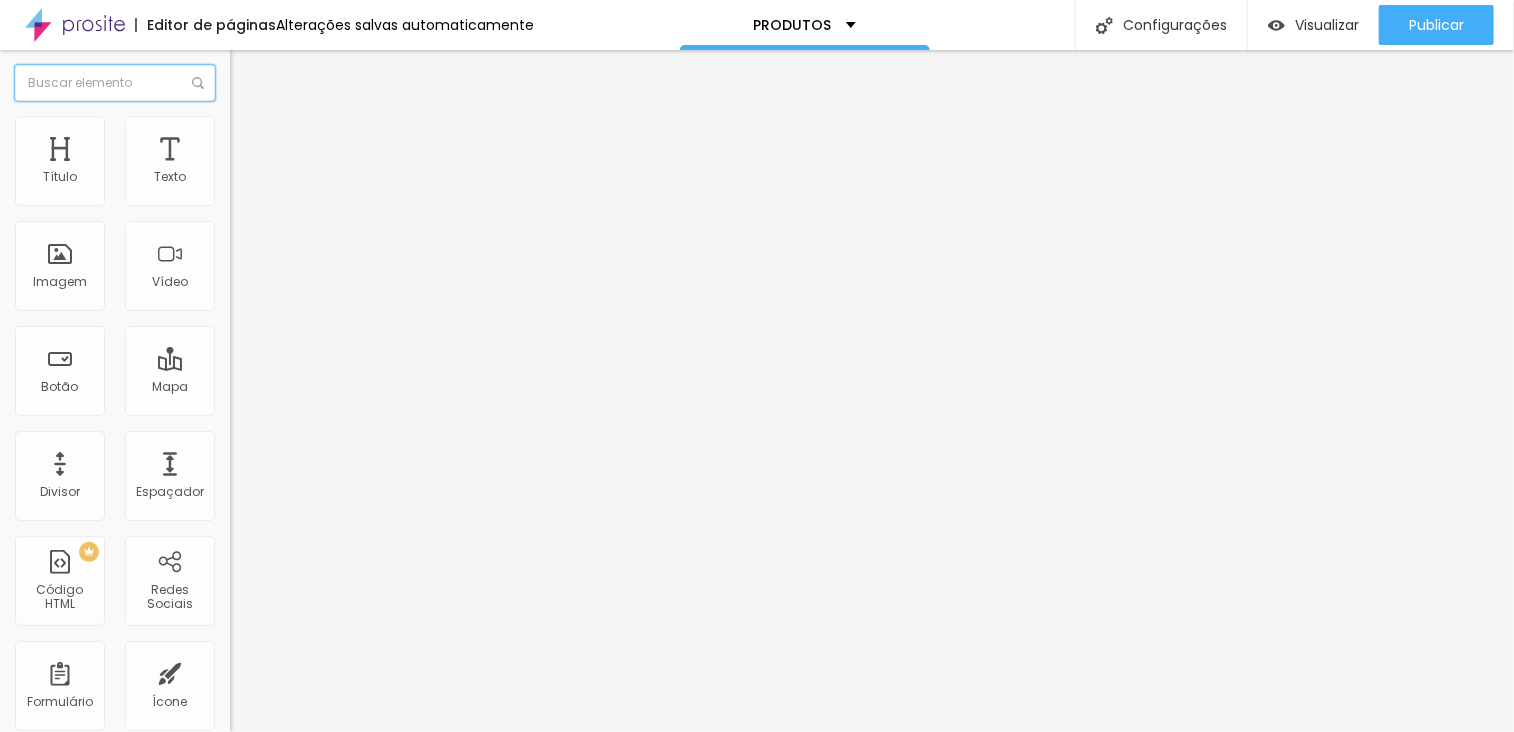 click at bounding box center (115, 83) 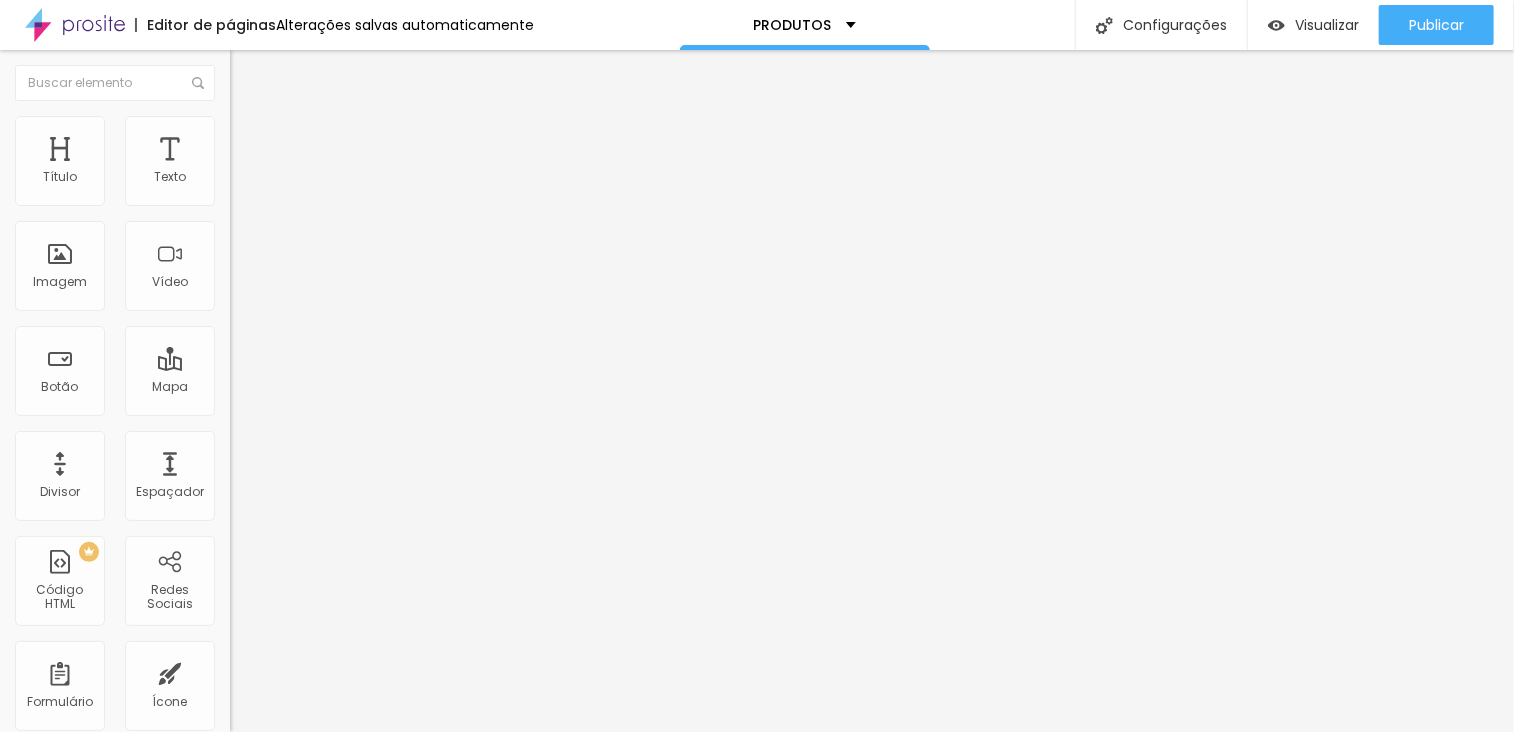 click on "Trocar imagem" at bounding box center (284, 163) 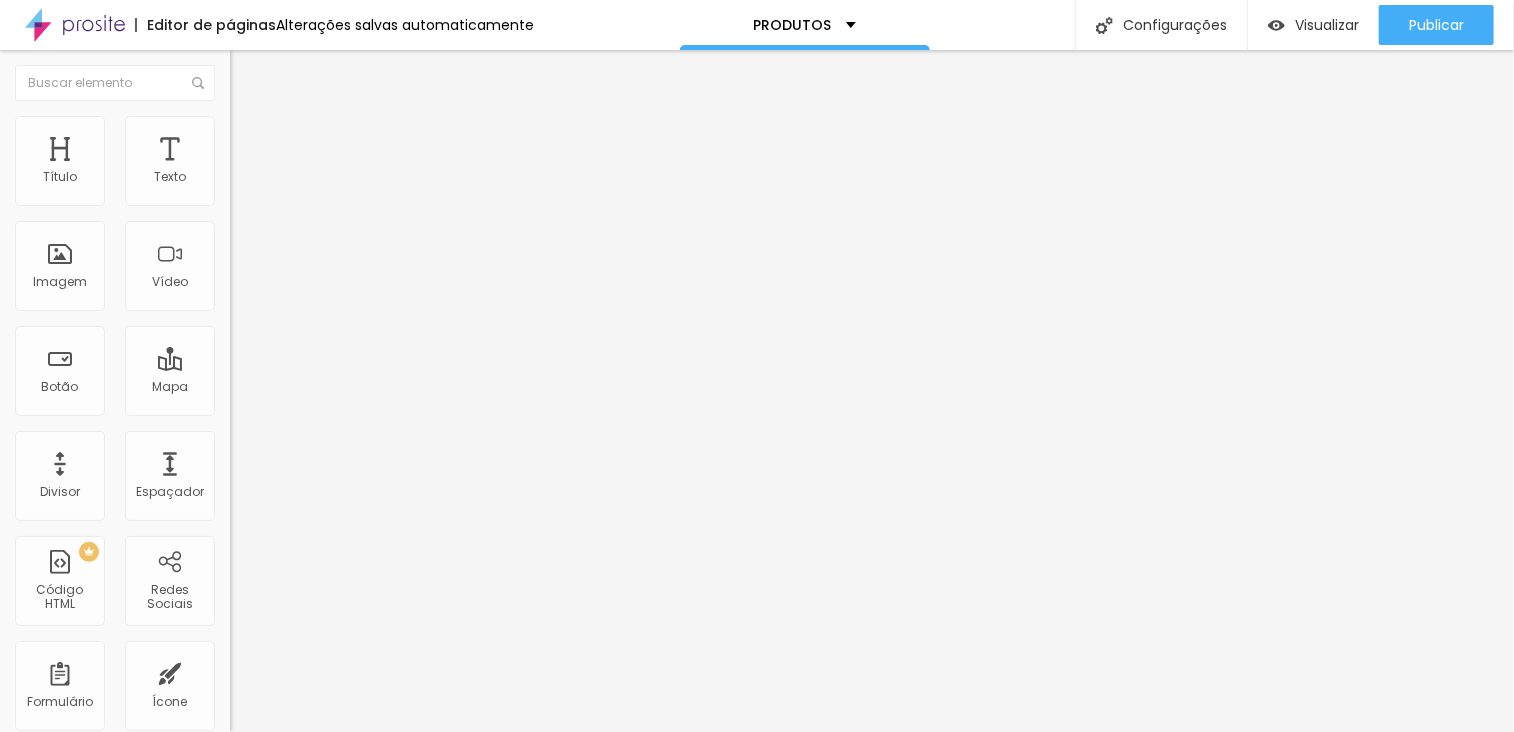 click on "Upload" at bounding box center [66, 793] 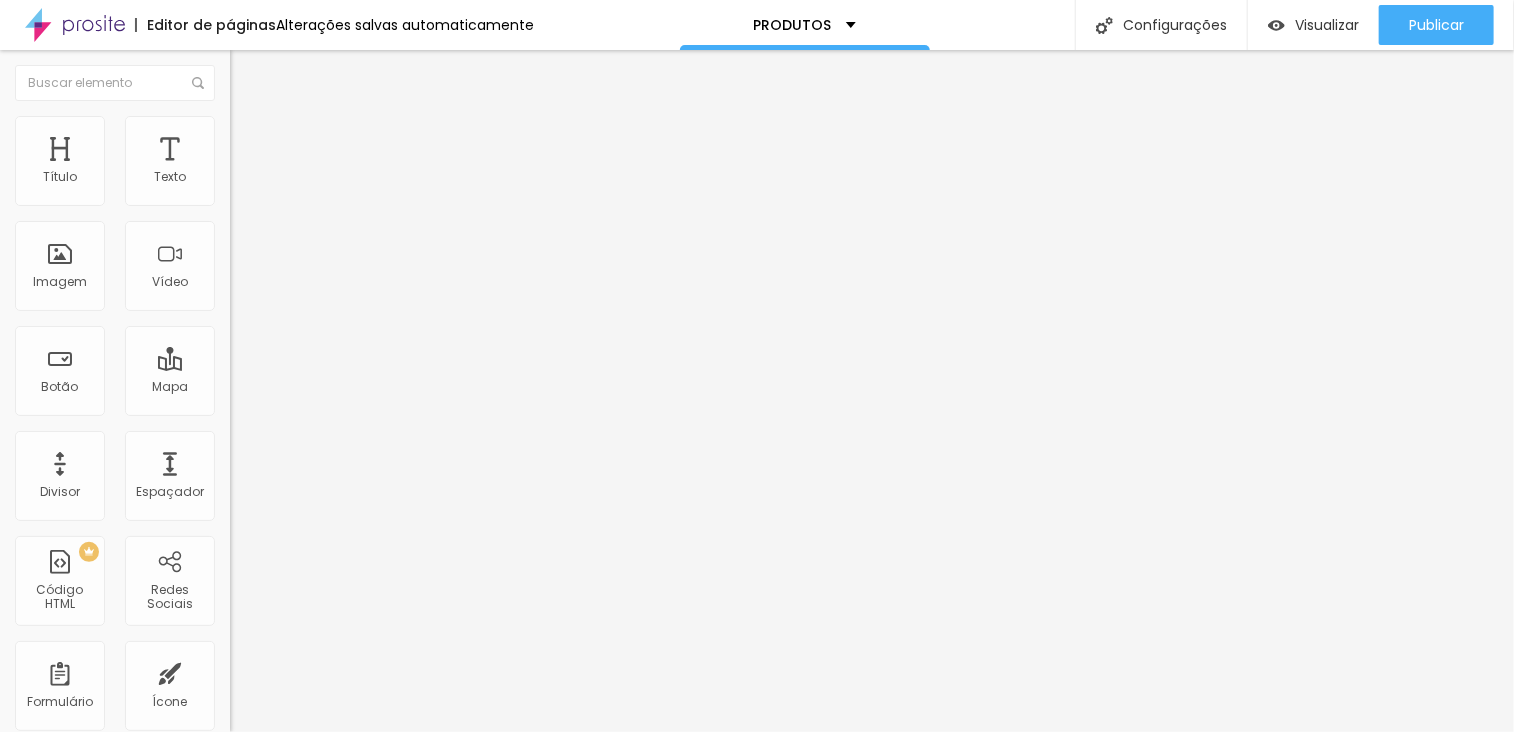 type on "24" 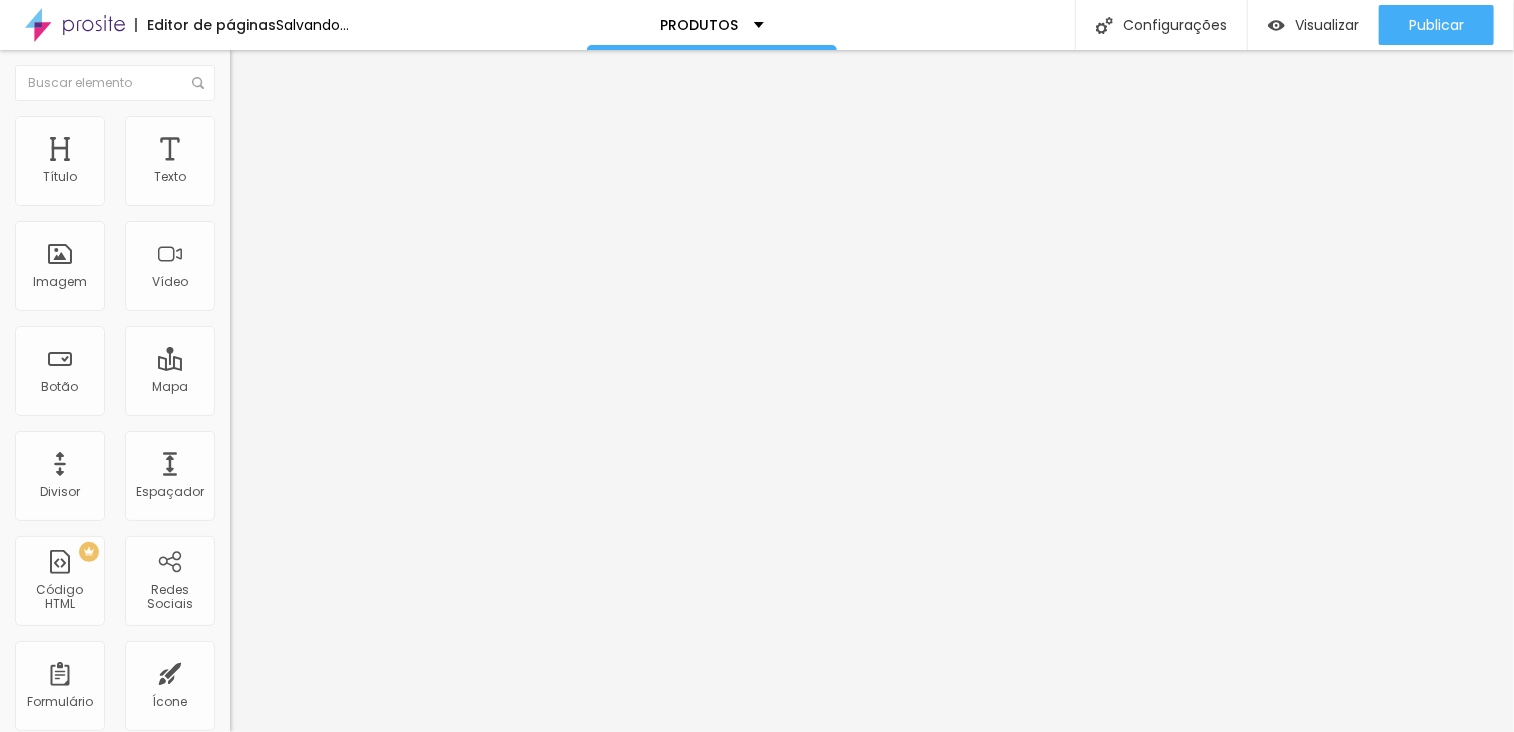 drag, startPoint x: 128, startPoint y: 199, endPoint x: 104, endPoint y: 199, distance: 24 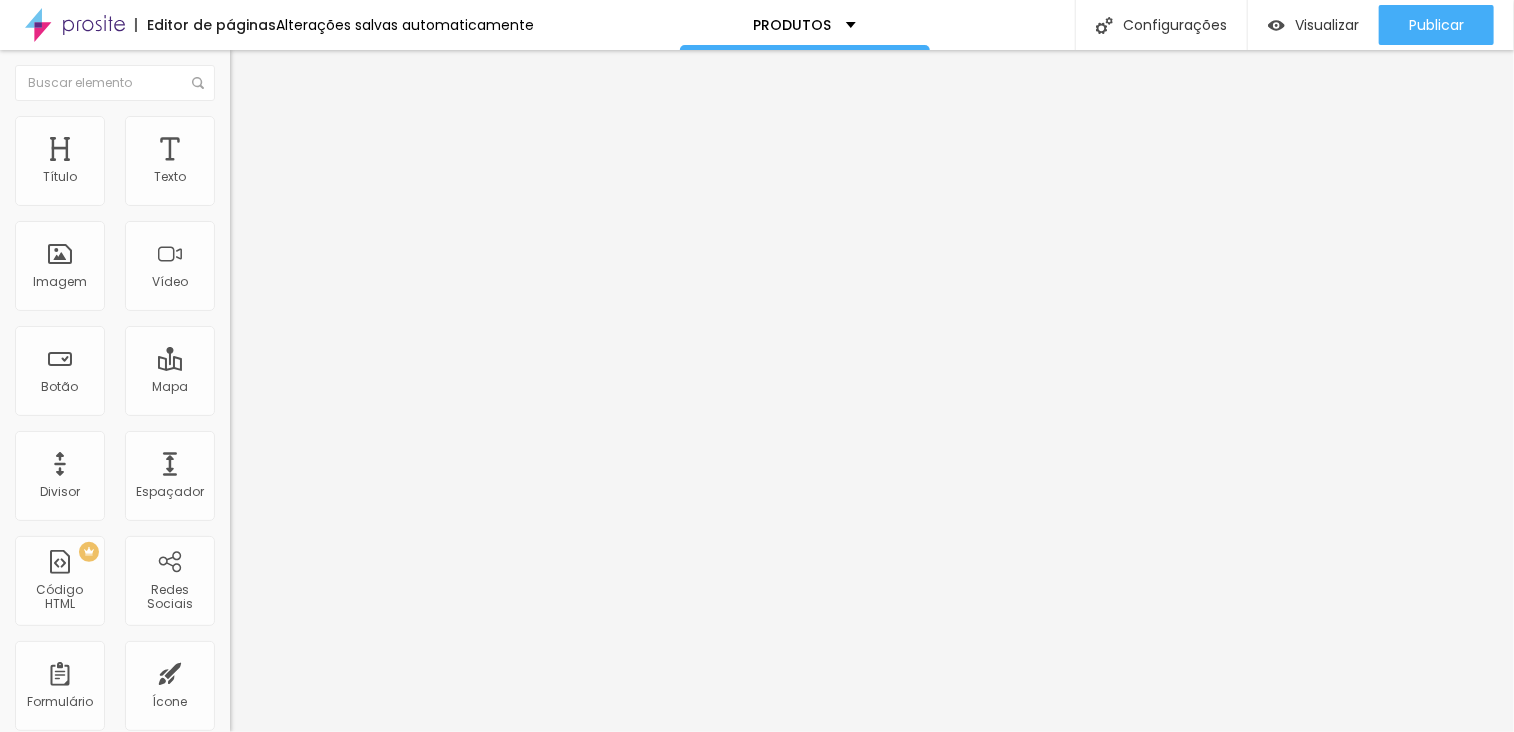click on "COMPRAR AGORA" at bounding box center (350, 178) 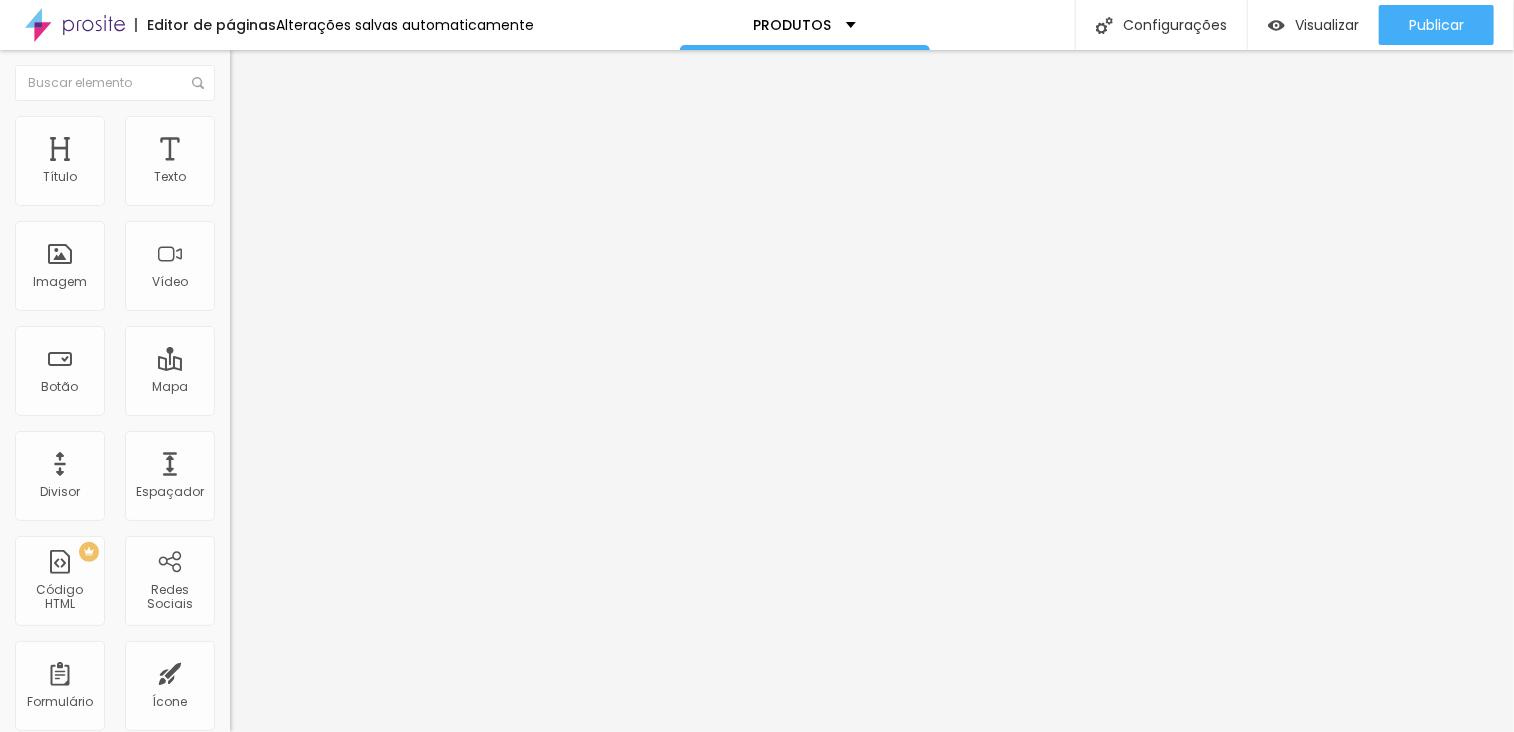 type on "V" 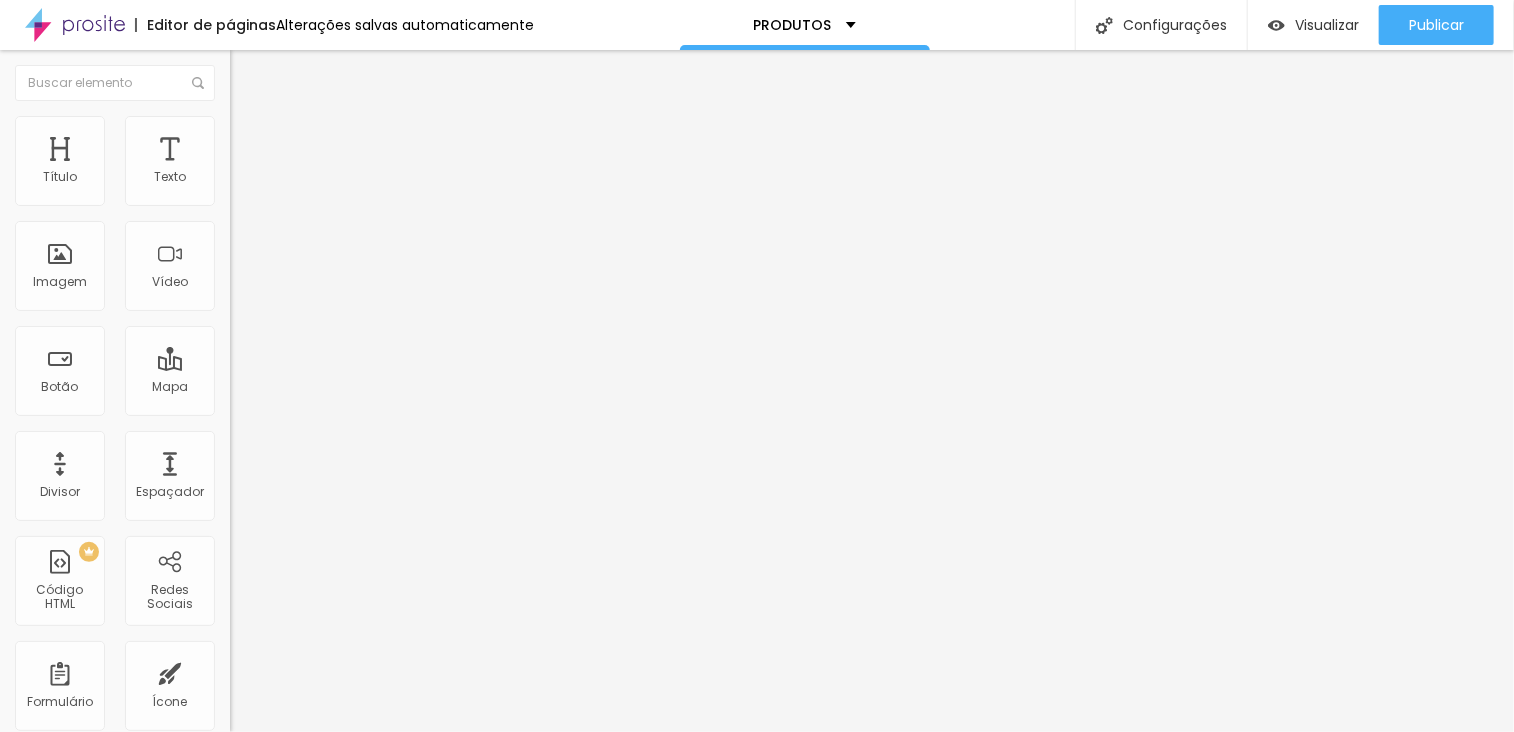 click on "https://" at bounding box center (350, 402) 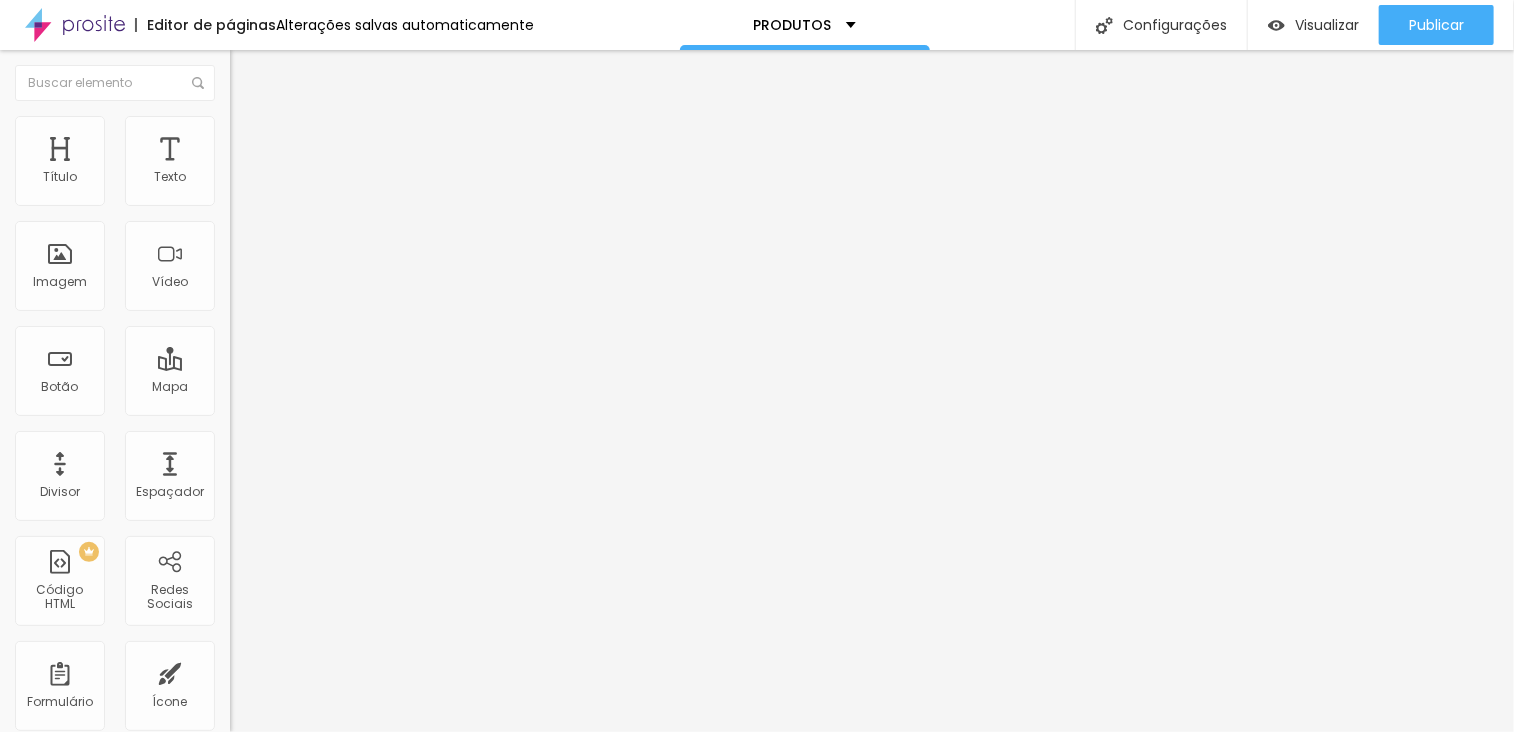 click on "Trocar imagem" at bounding box center (284, 163) 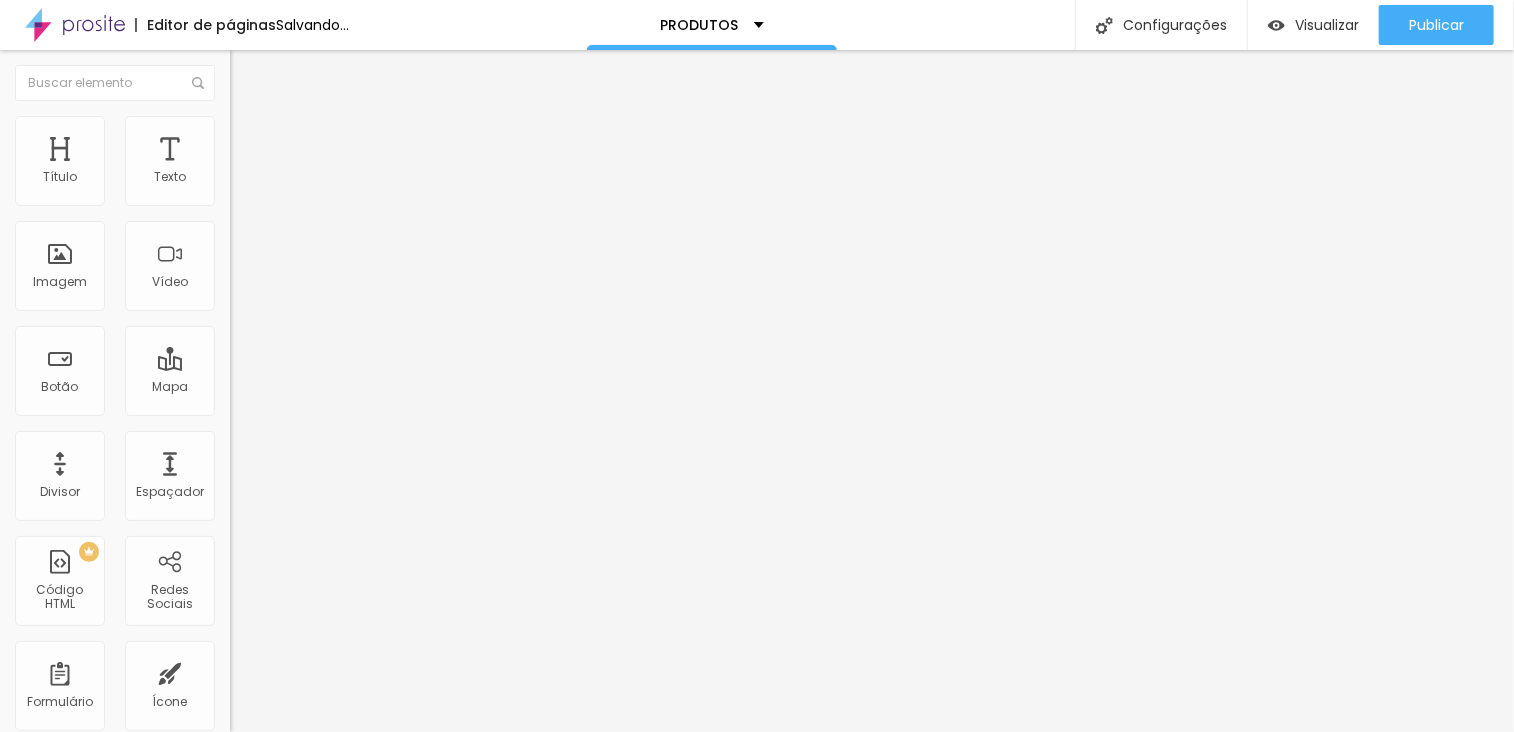 click at bounding box center (35, 792) 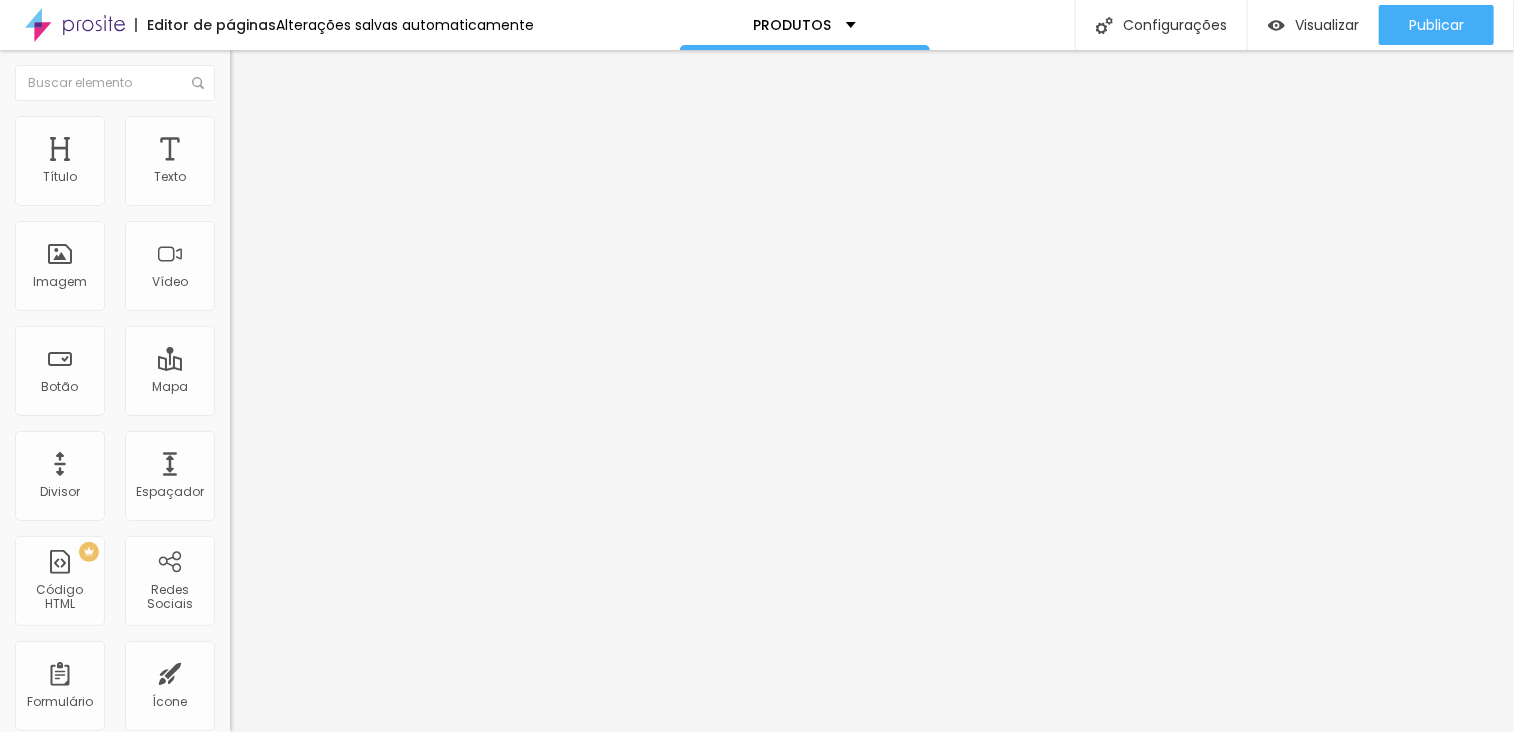 click on "Upload" at bounding box center [66, 837] 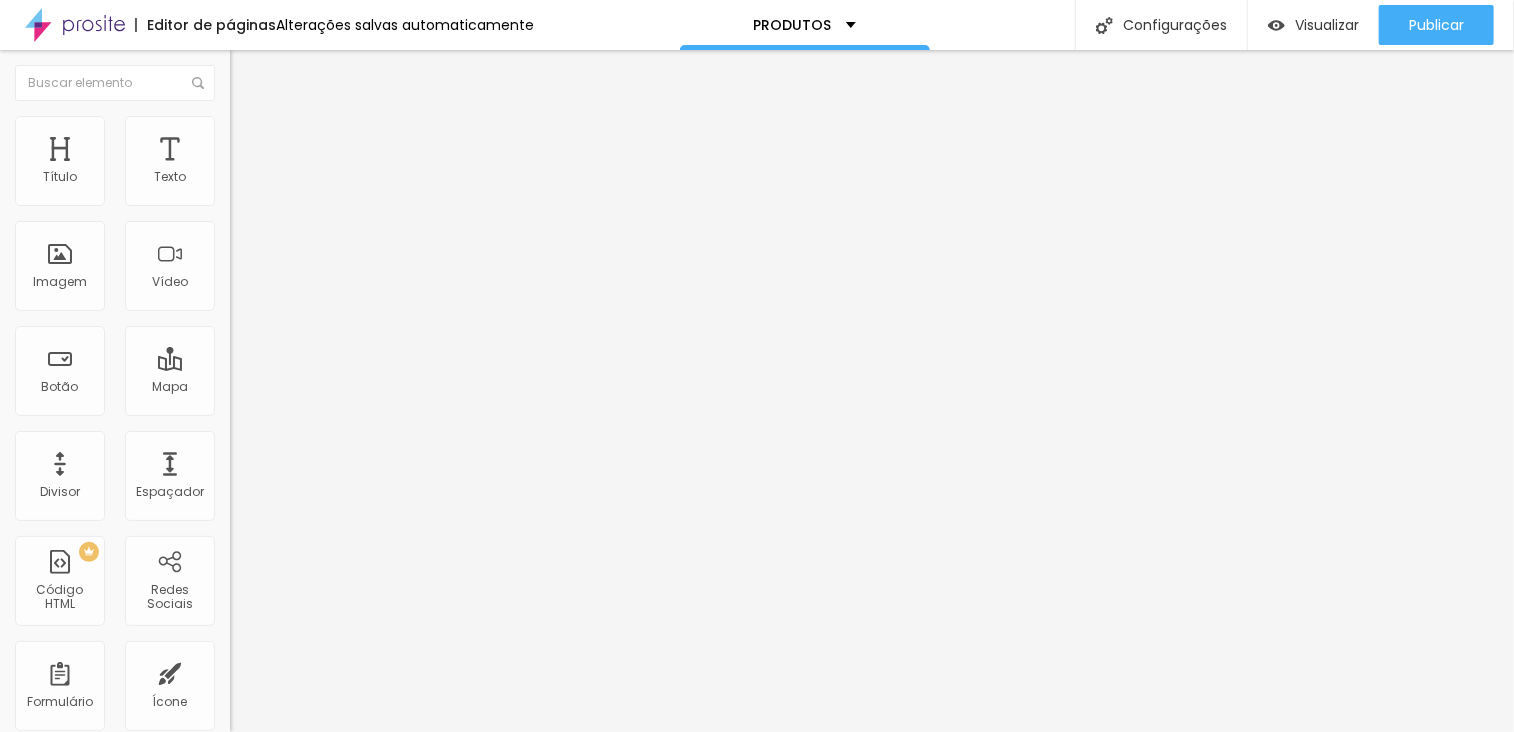 click on "Trocar imagem" at bounding box center [284, 163] 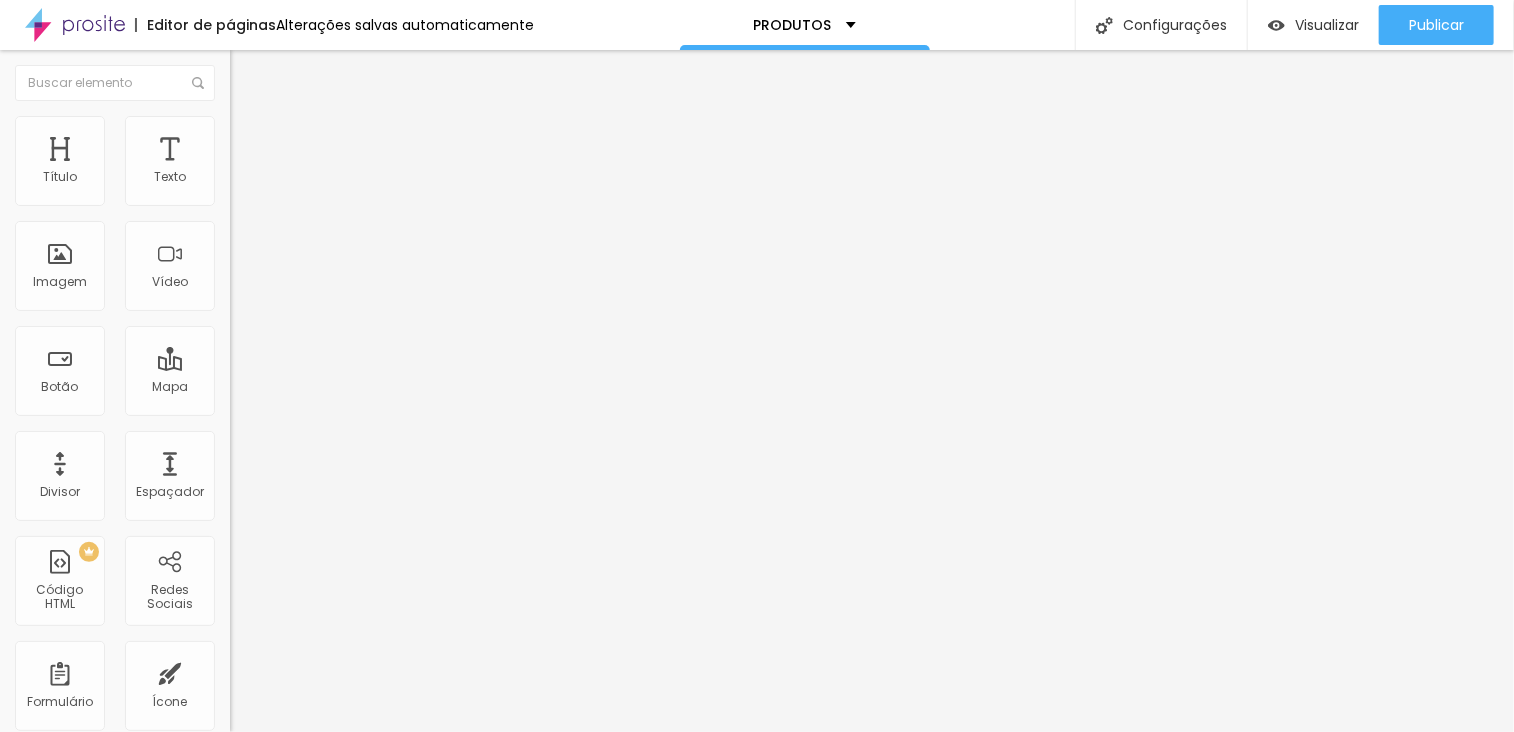 click at bounding box center (35, 792) 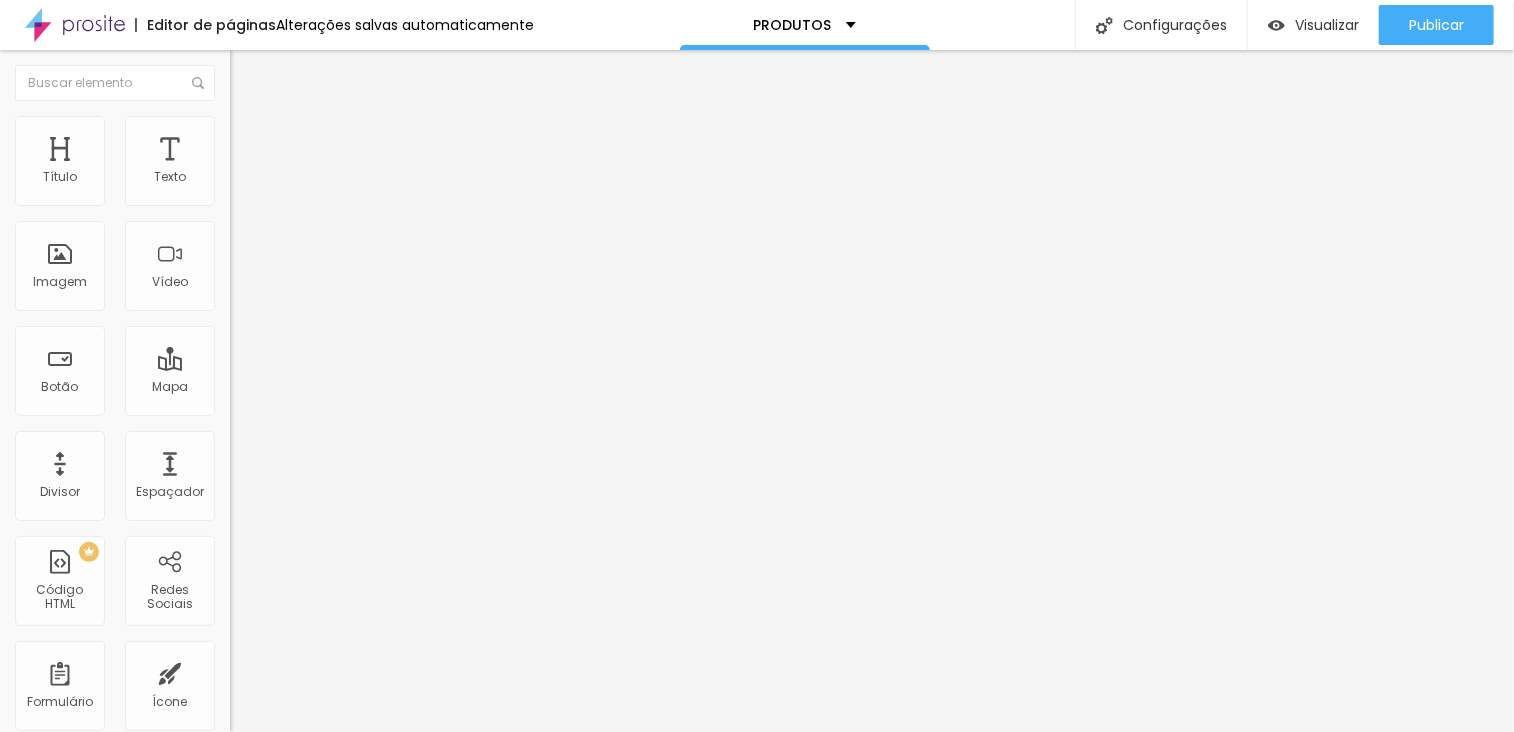 click on "Trocar imagem" at bounding box center (284, 163) 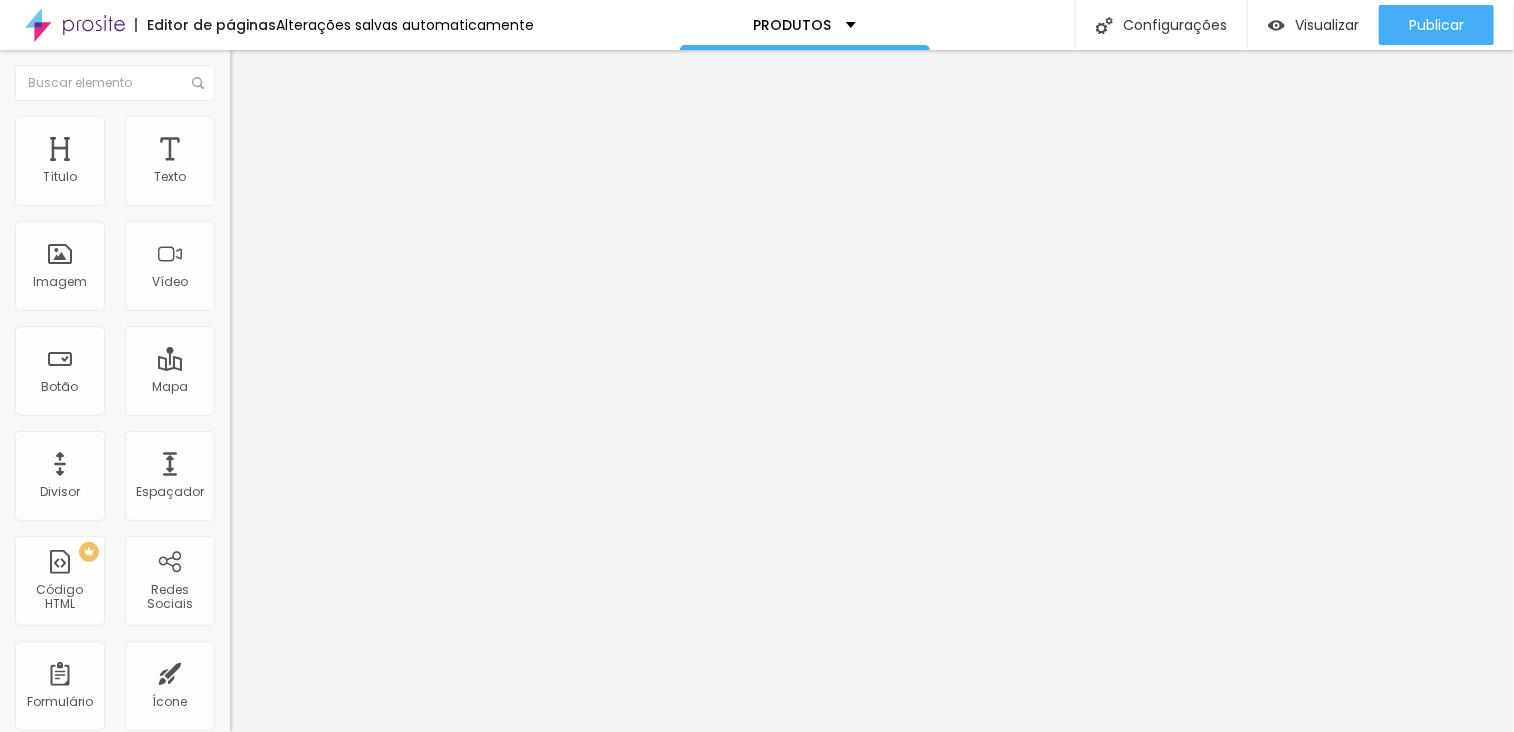 click at bounding box center [757, 907] 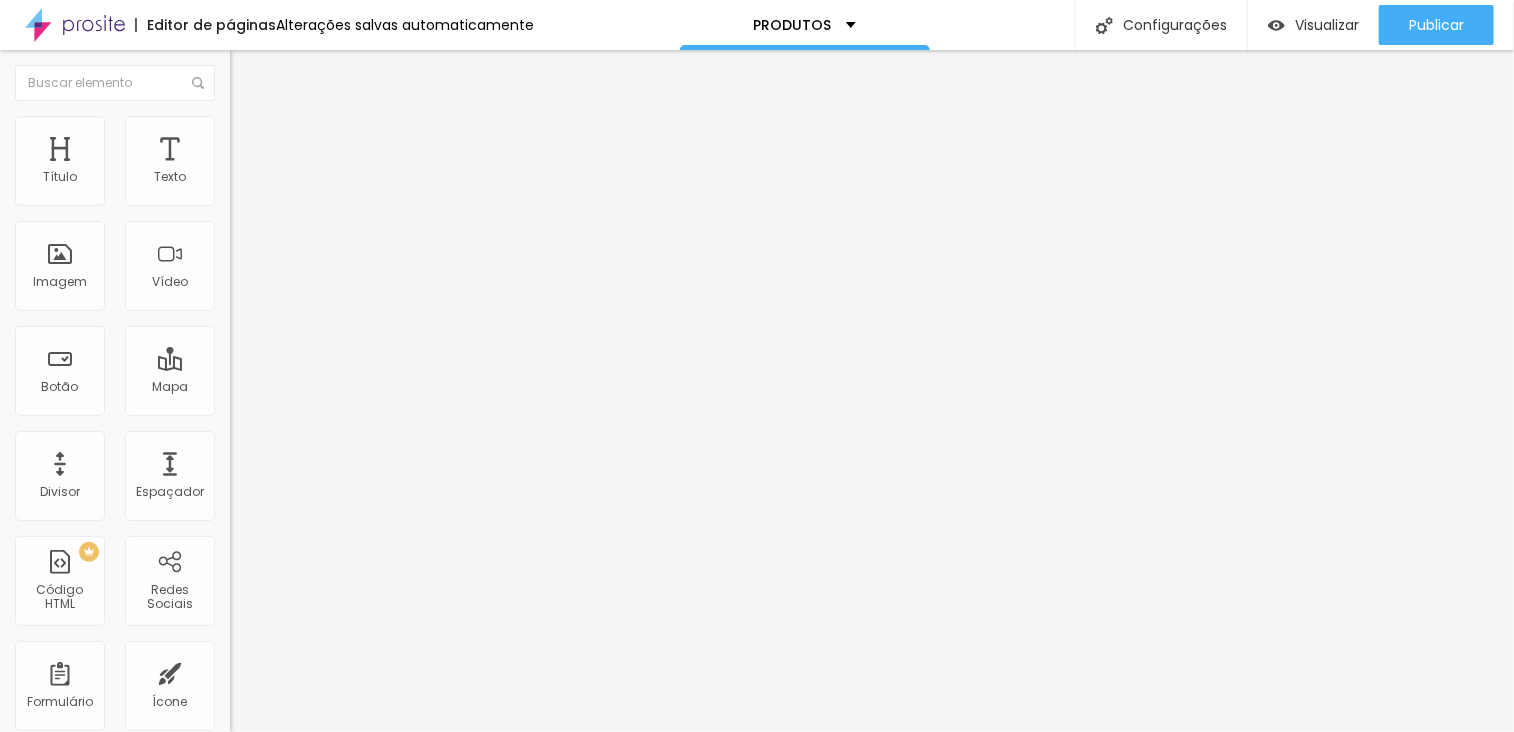 click on "Trocar imagem" at bounding box center [345, 163] 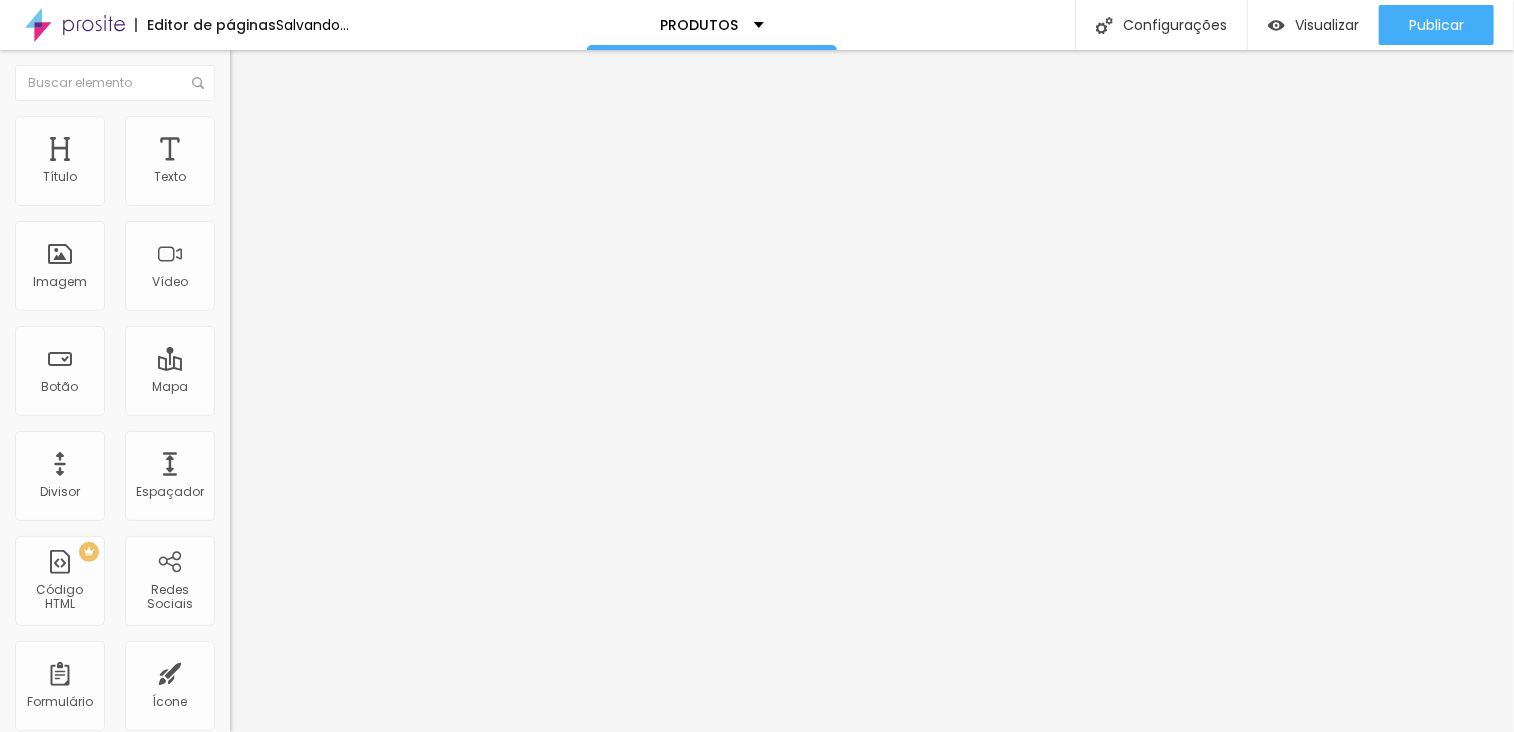 click at bounding box center [757, 859] 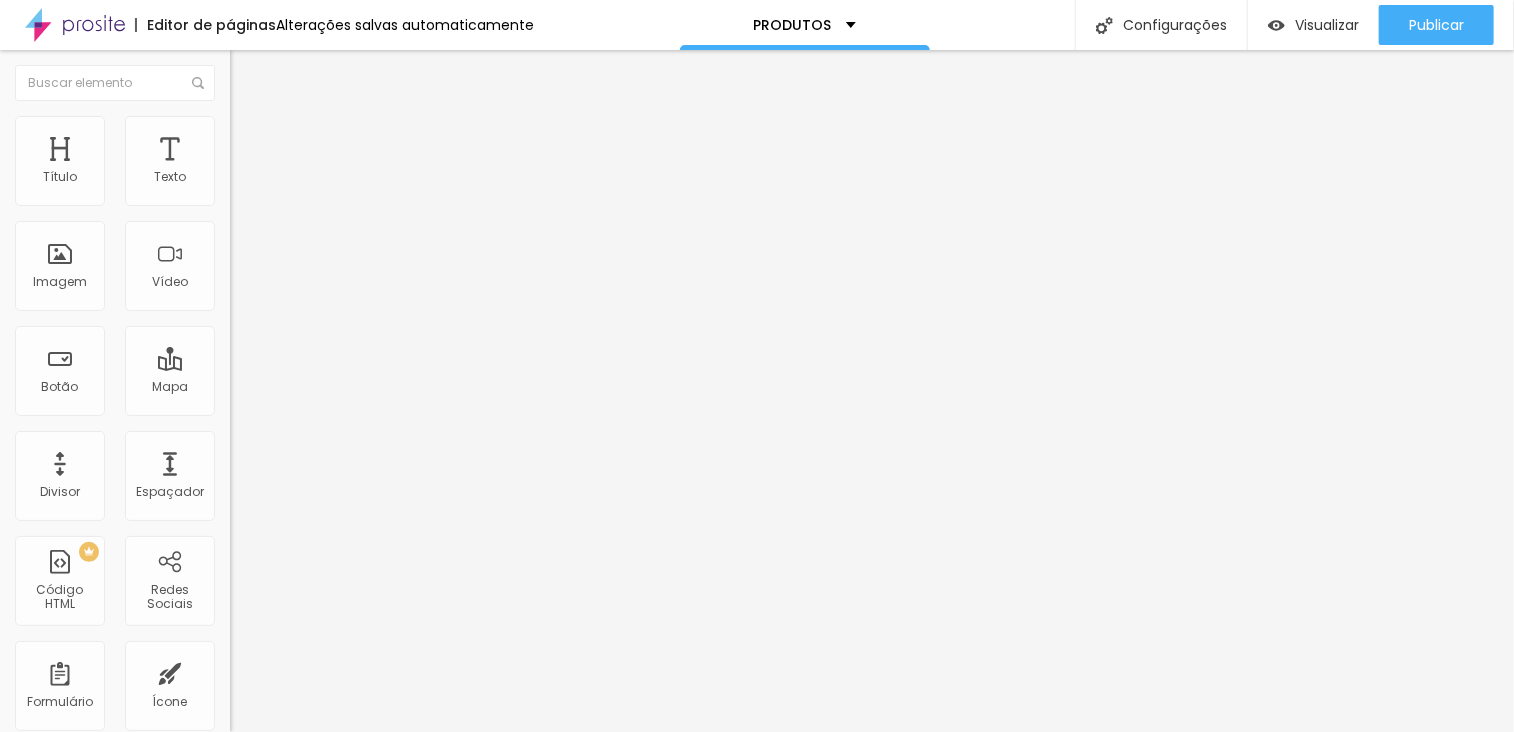 click at bounding box center (757, 871) 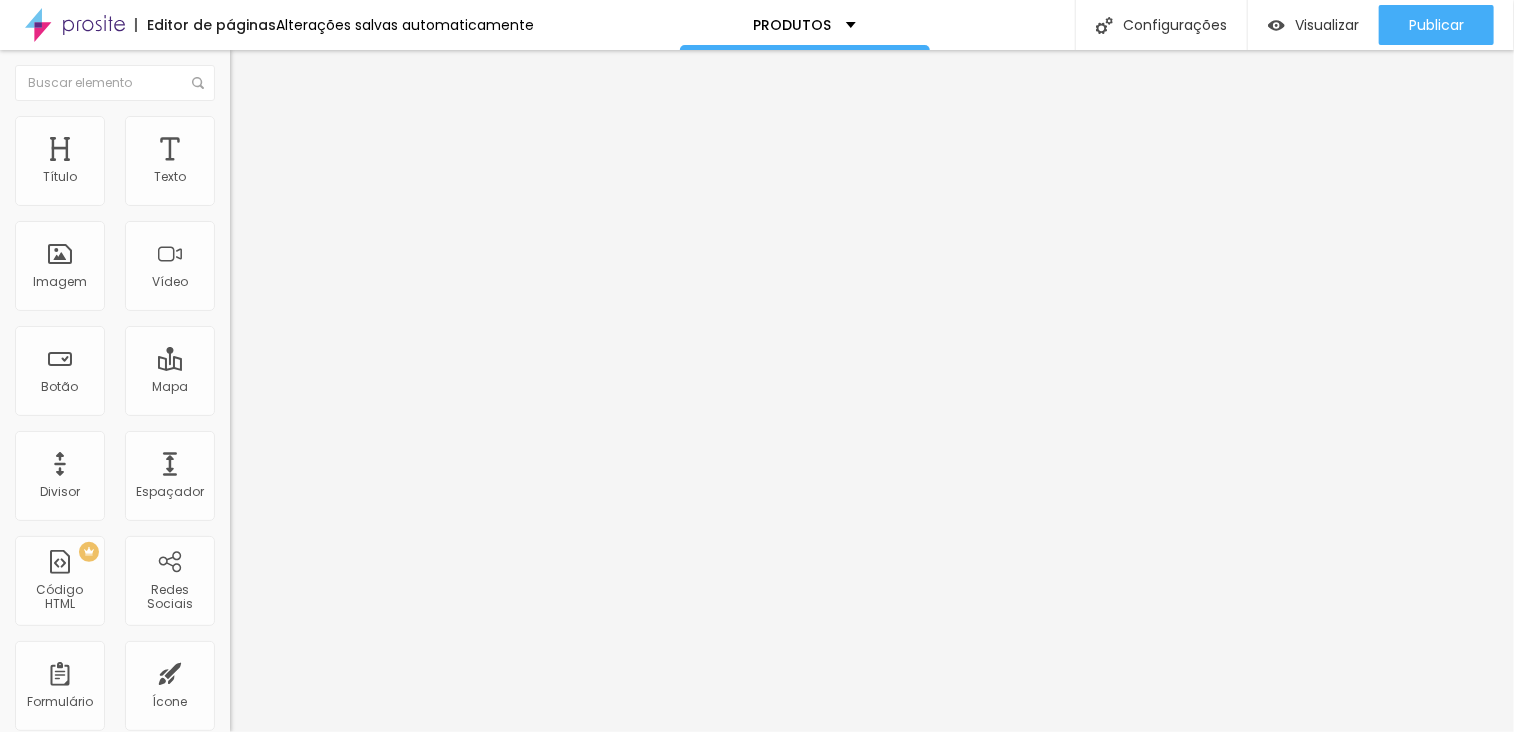 click on "Trocar imagem" at bounding box center (284, 163) 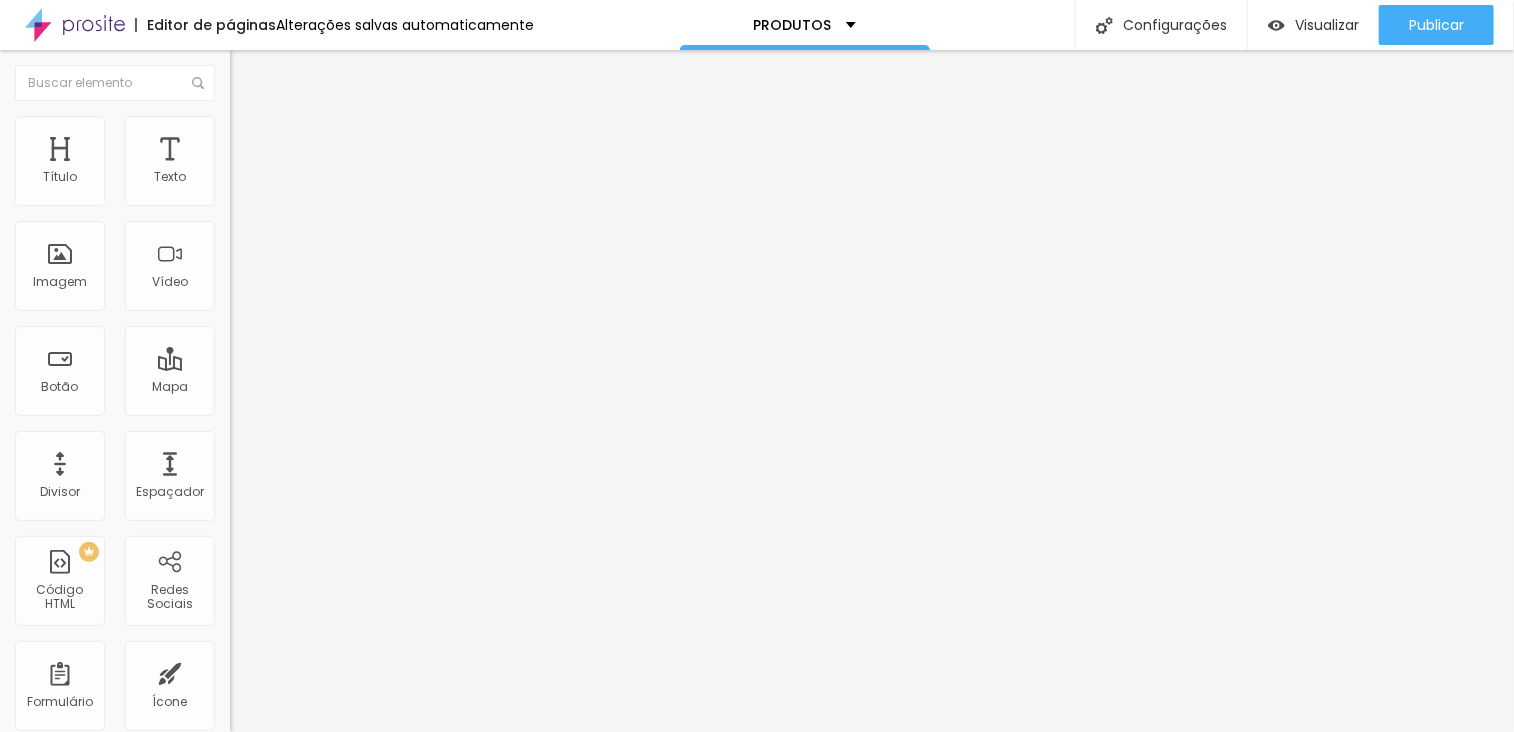 click at bounding box center (757, 859) 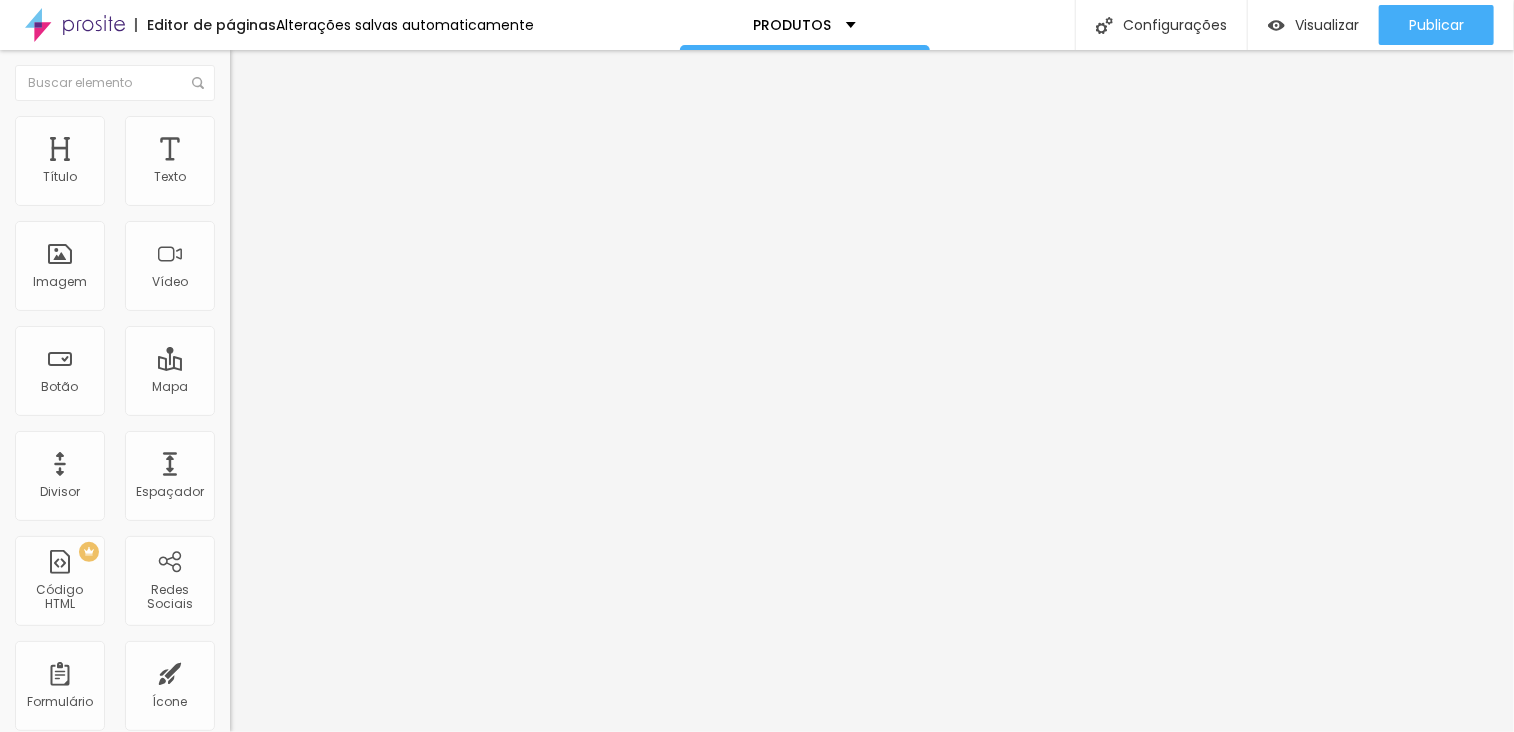 click on "Editar Imagem" at bounding box center (345, 73) 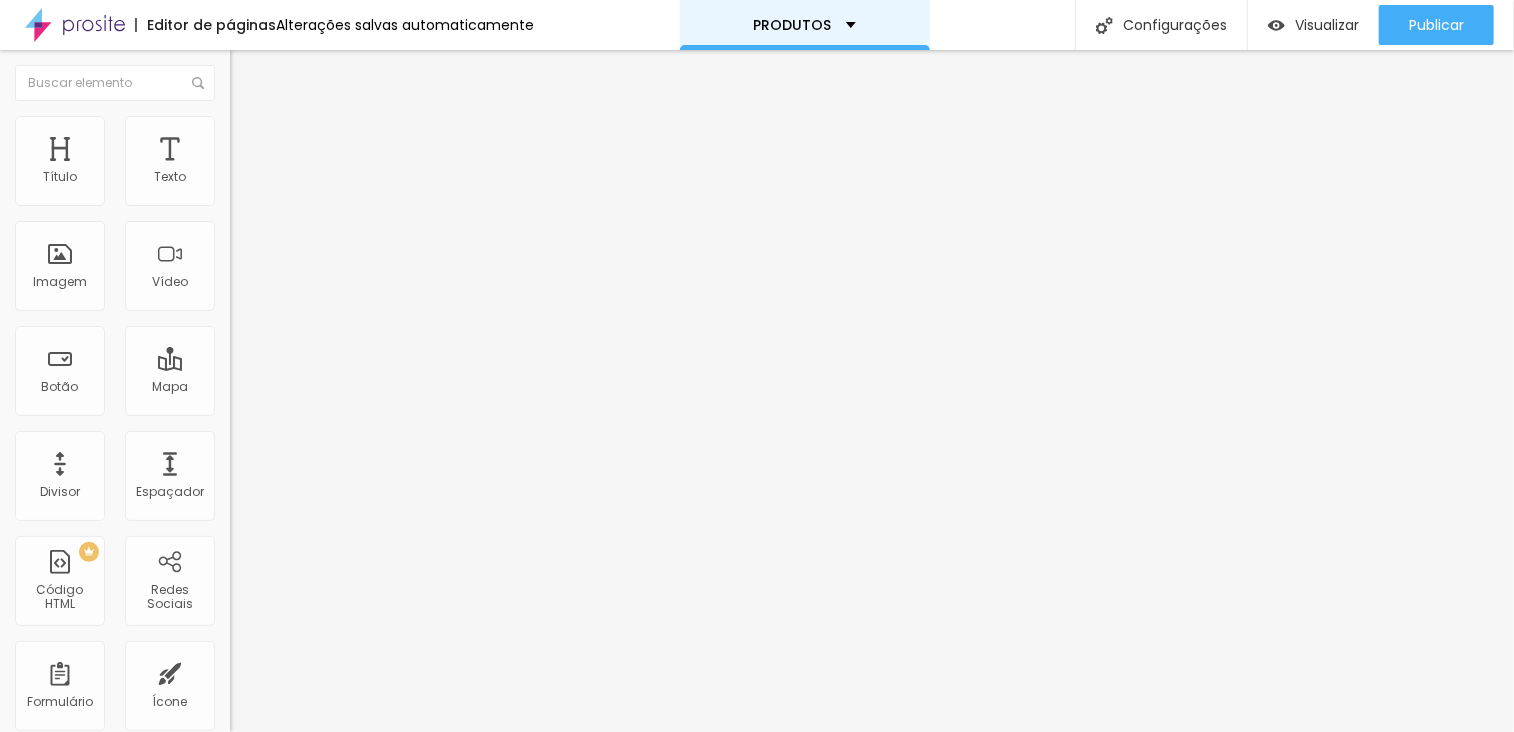 click on "PRODUTOS" at bounding box center (792, 25) 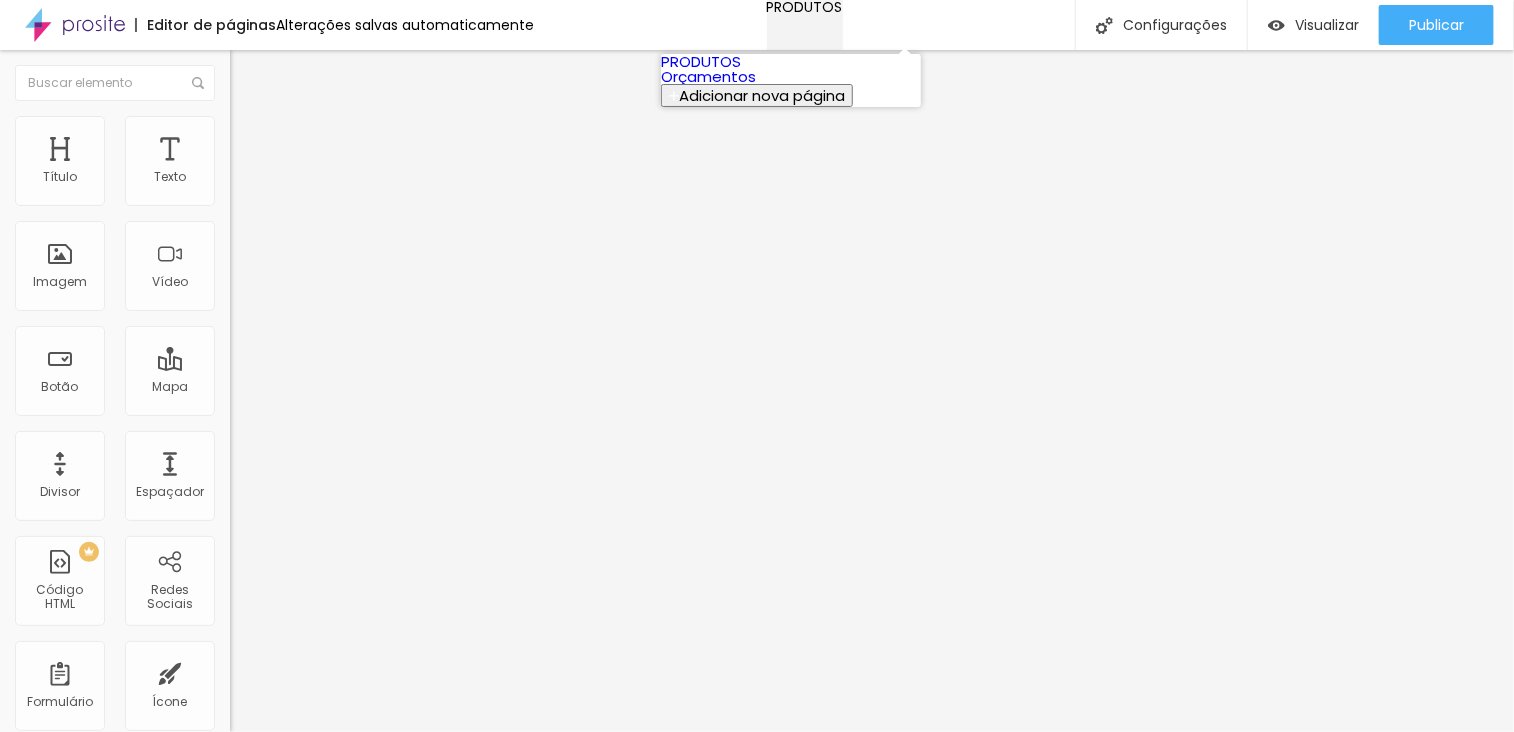 click on "PRODUTOS" at bounding box center (805, 7) 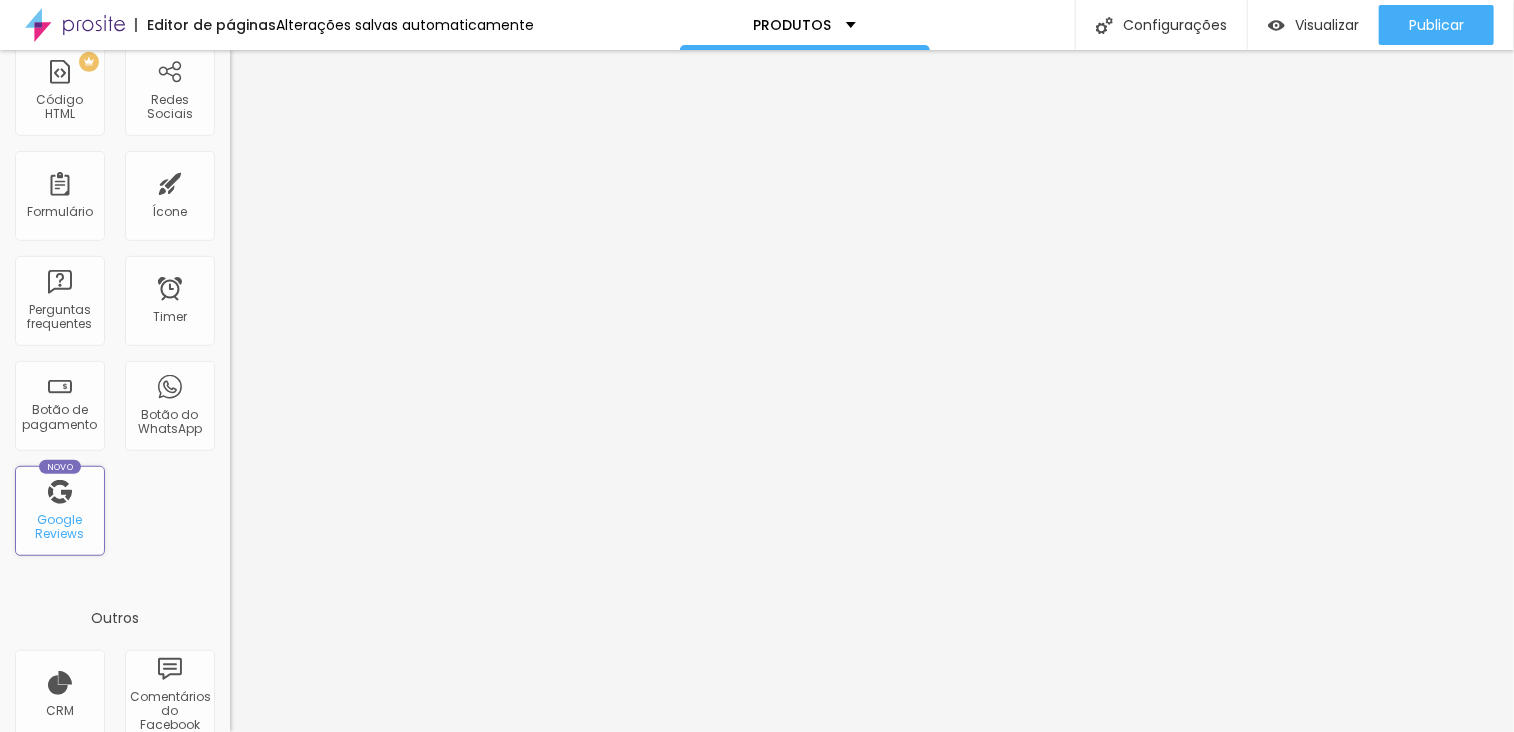 scroll, scrollTop: 500, scrollLeft: 0, axis: vertical 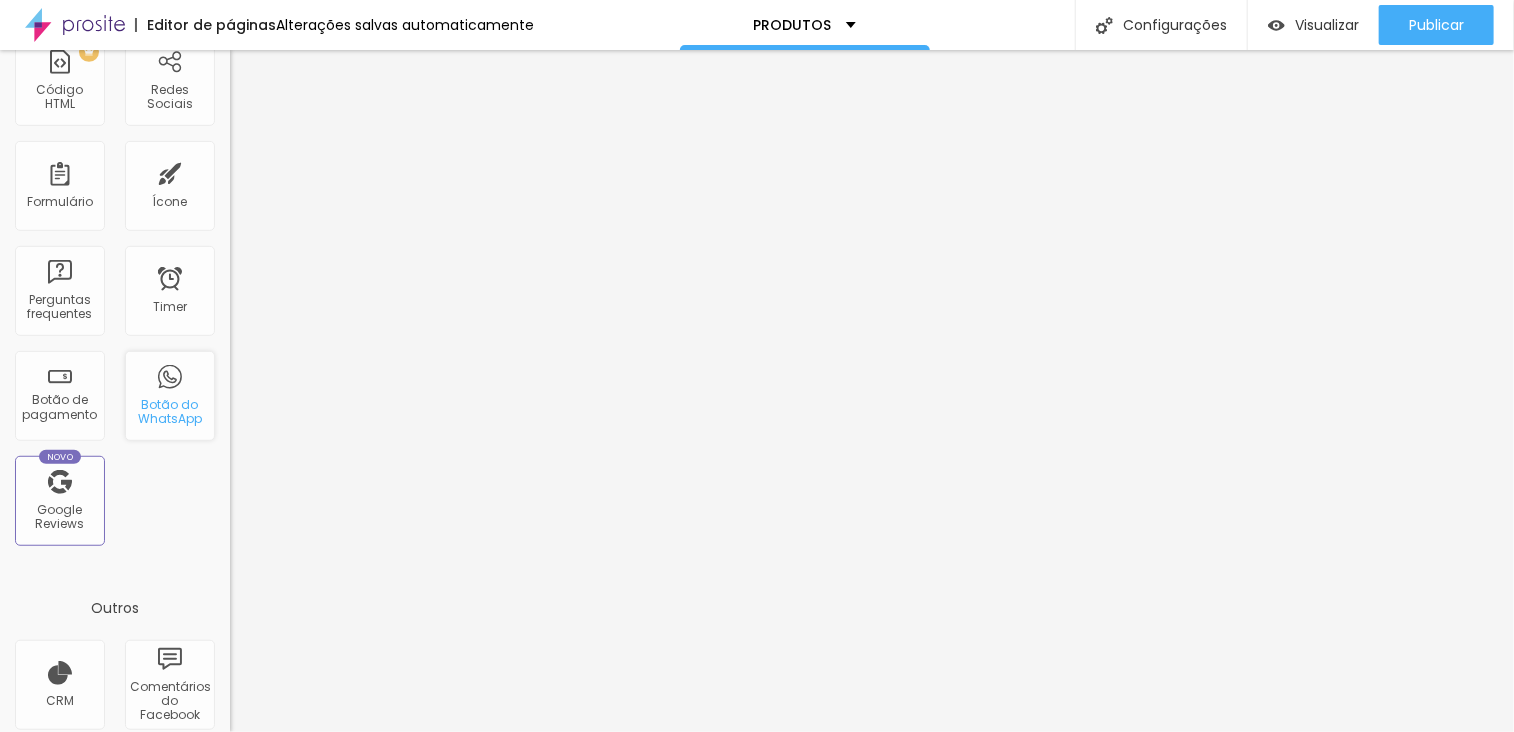 click on "Botão do WhatsApp" at bounding box center [169, 412] 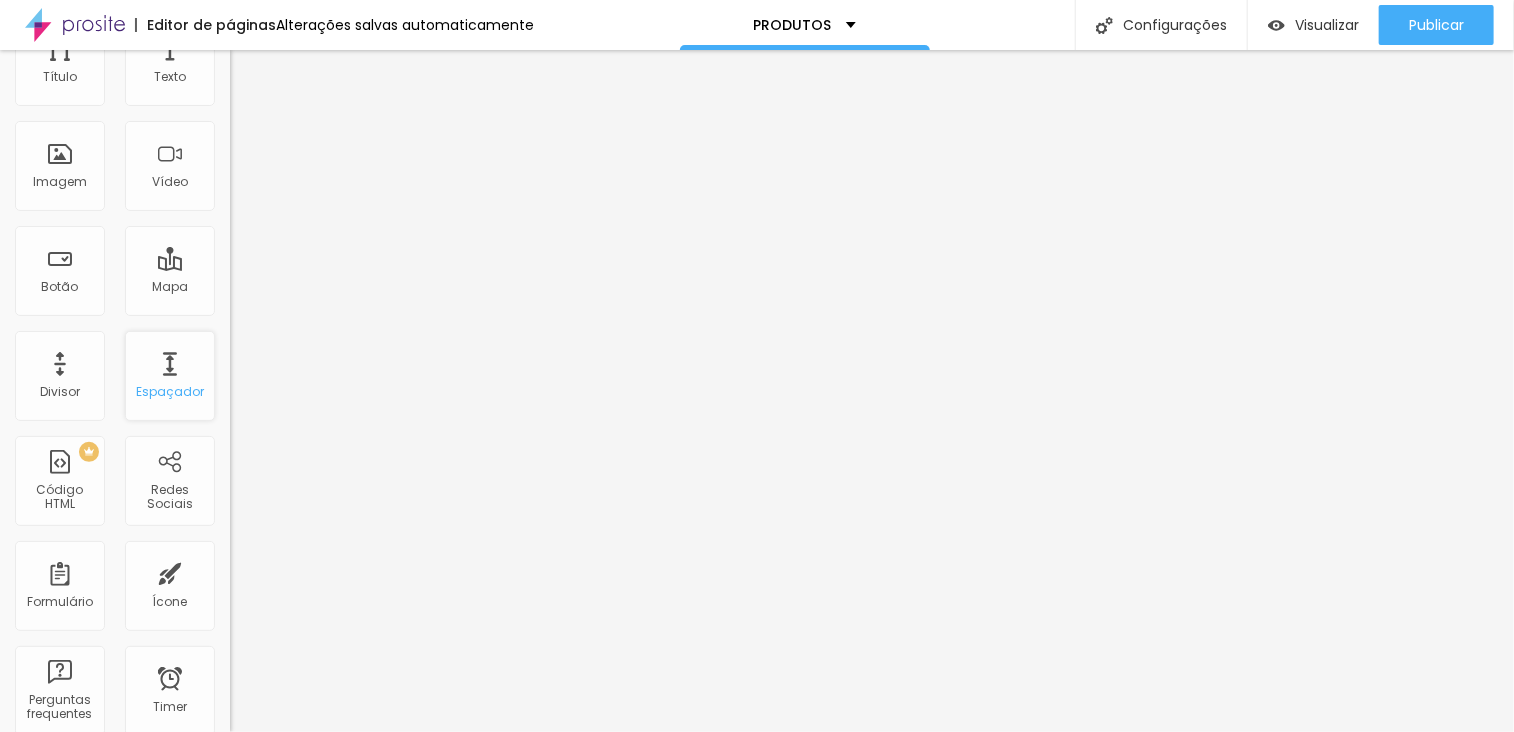 scroll, scrollTop: 0, scrollLeft: 0, axis: both 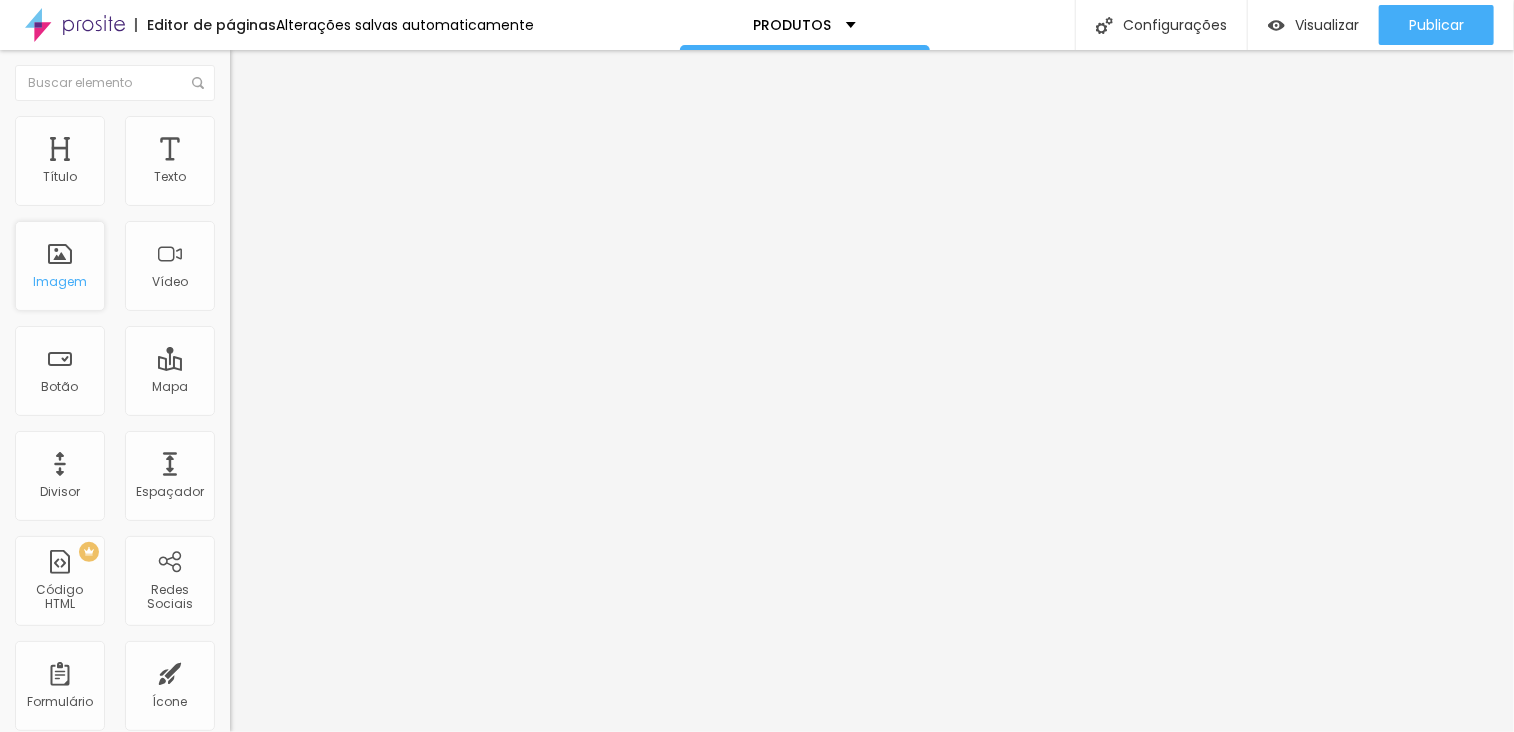 click on "Imagem" at bounding box center (60, 282) 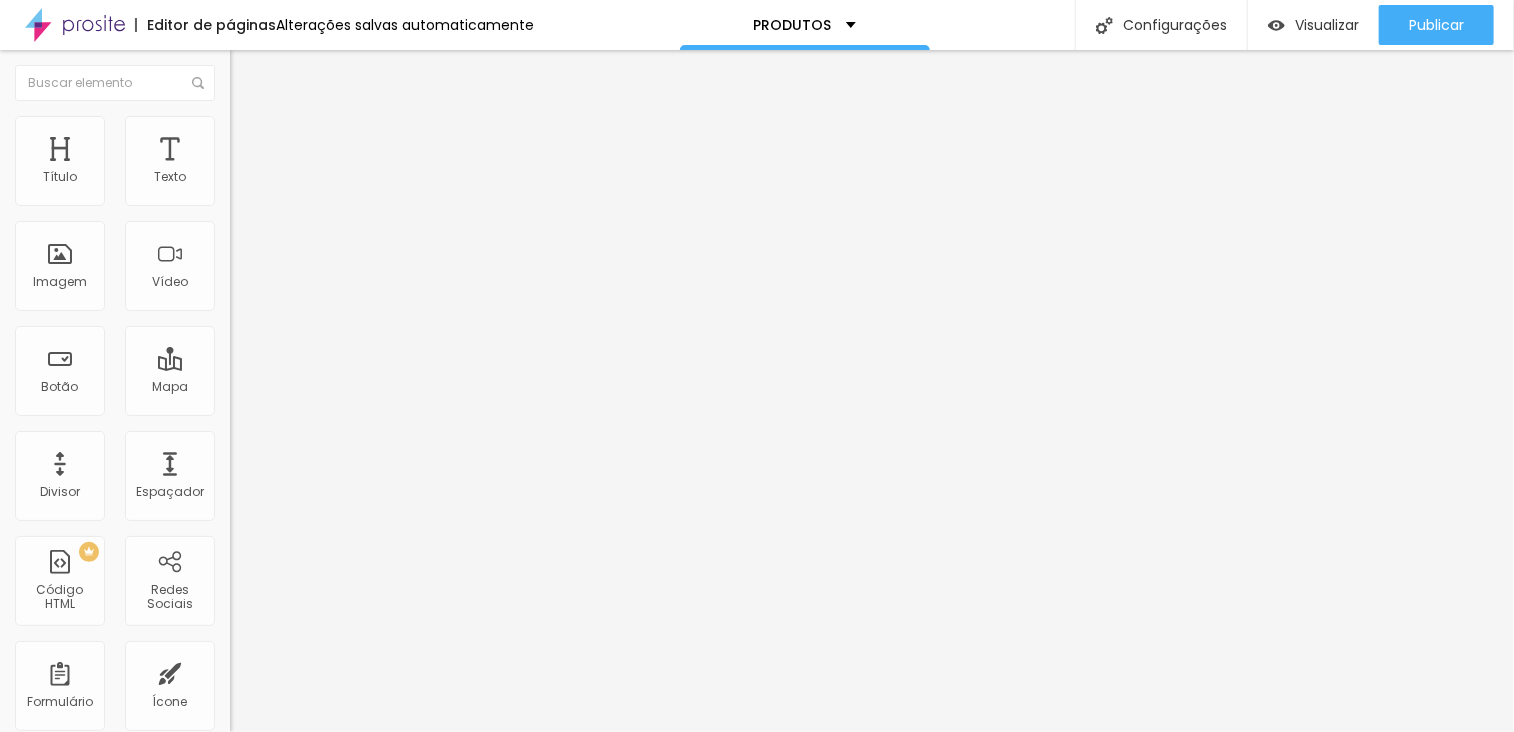 click at bounding box center (239, 125) 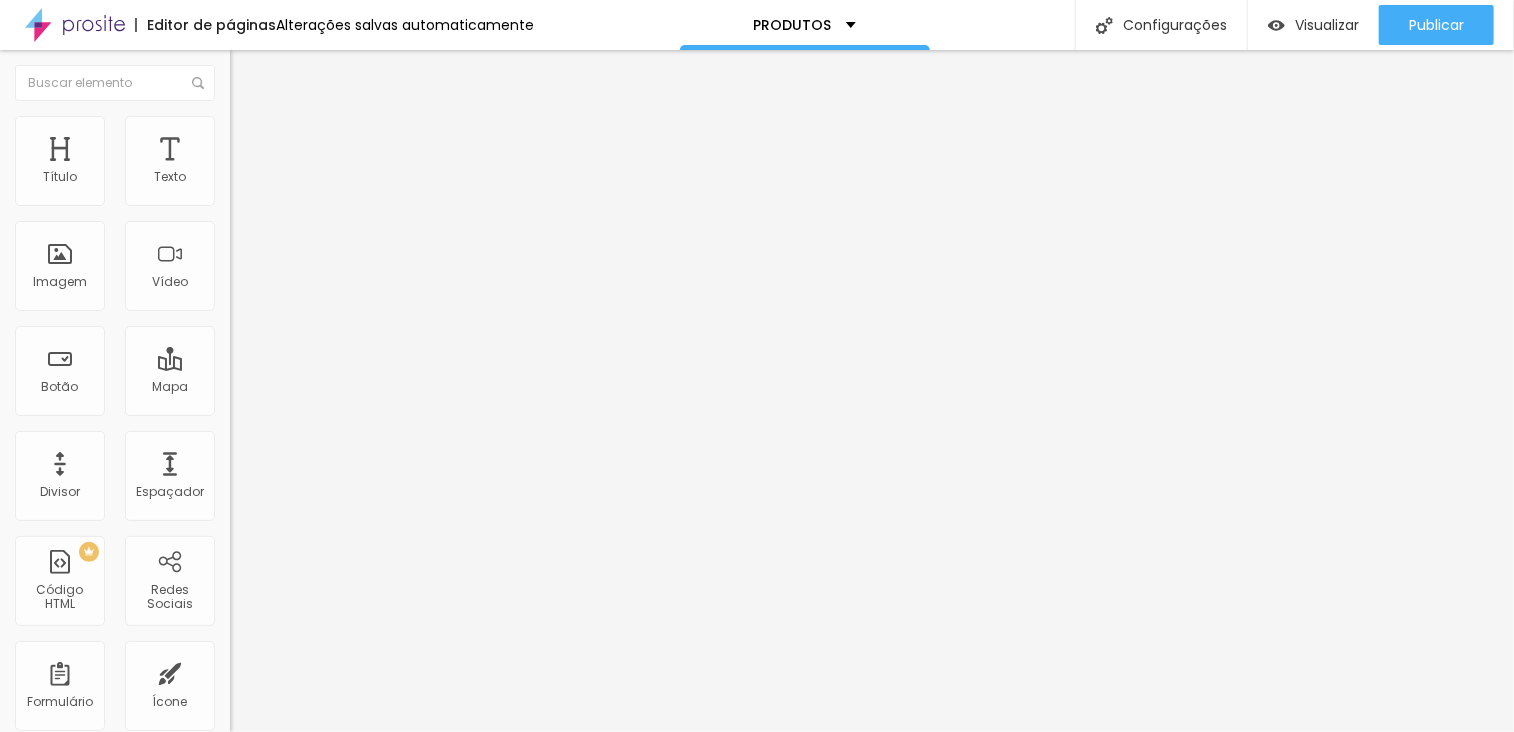 click at bounding box center [239, 145] 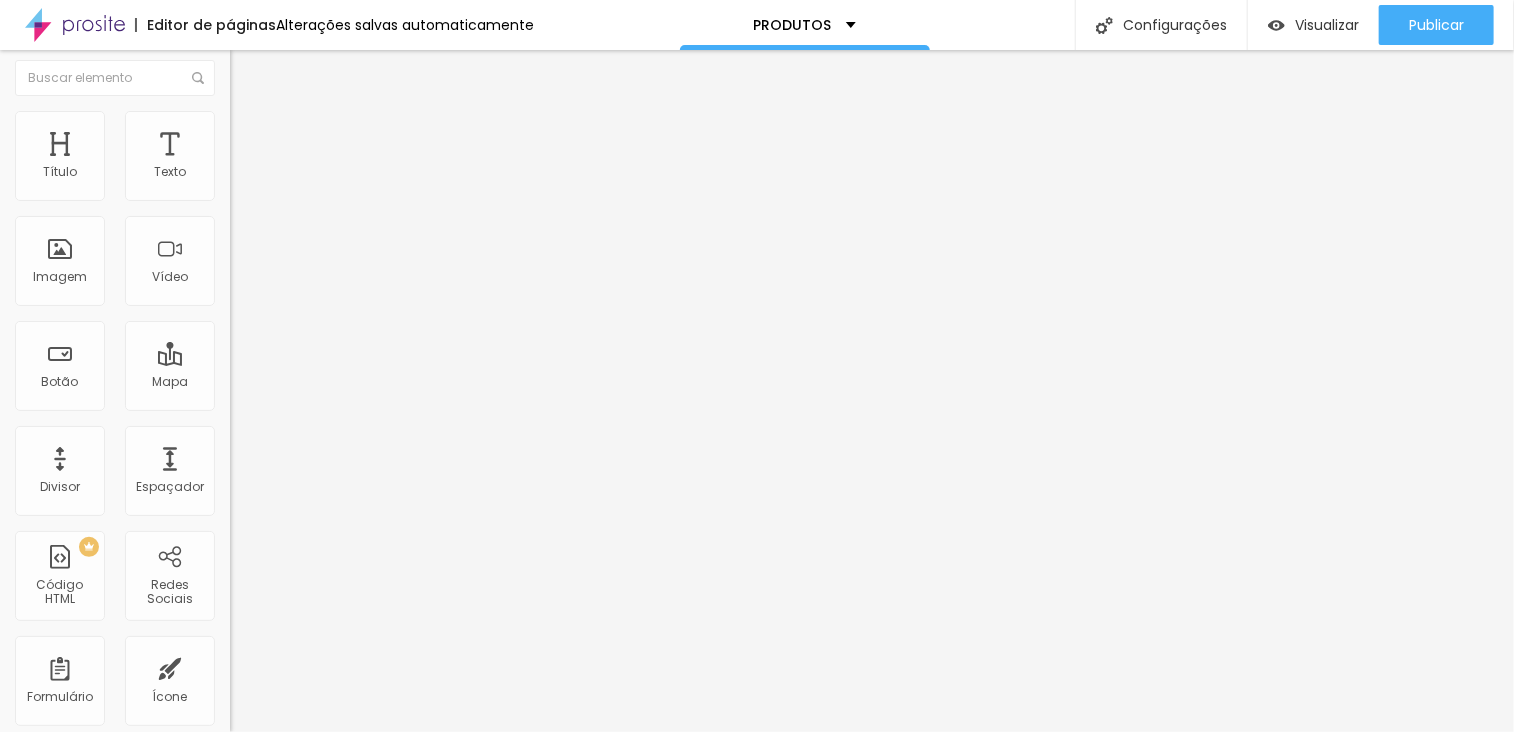 scroll, scrollTop: 0, scrollLeft: 0, axis: both 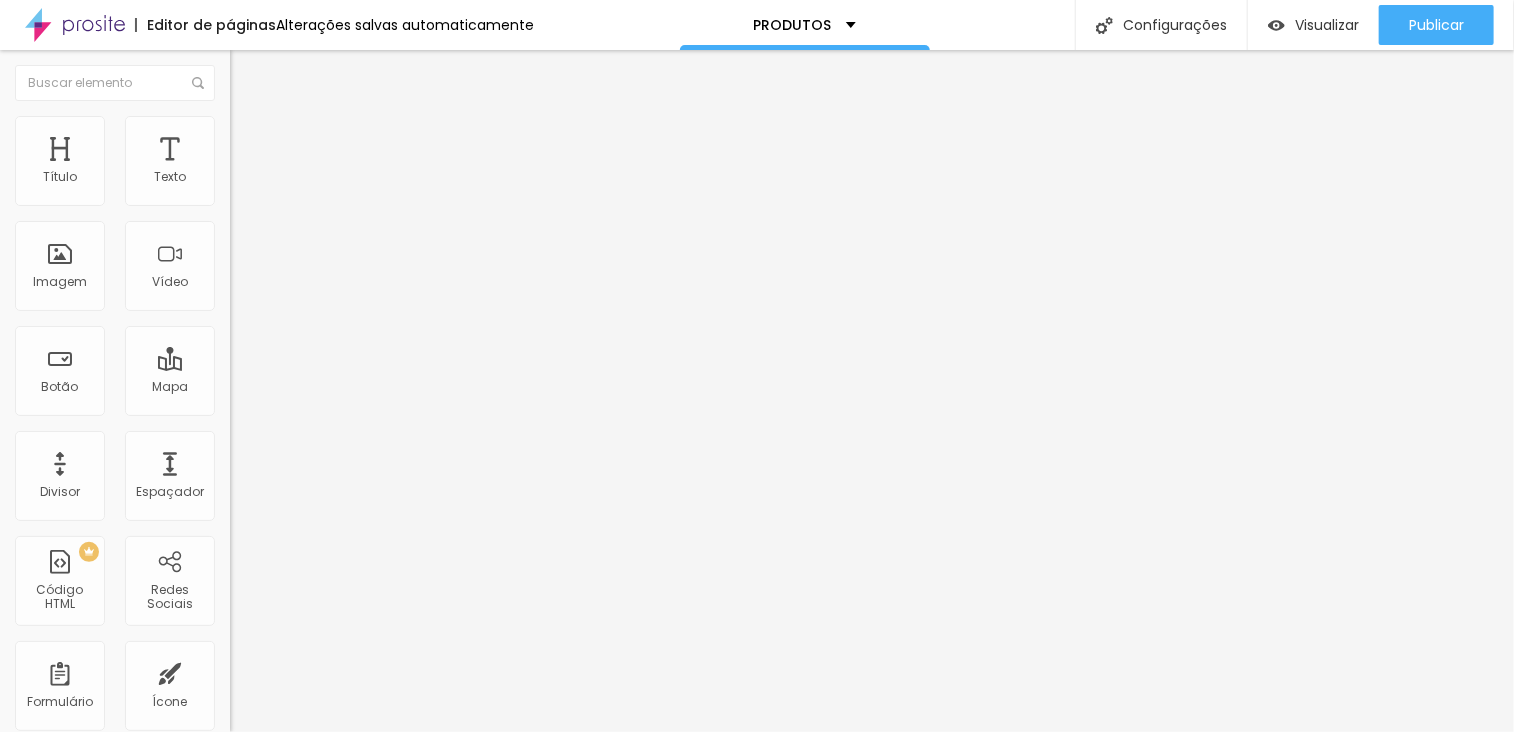 click at bounding box center (239, 105) 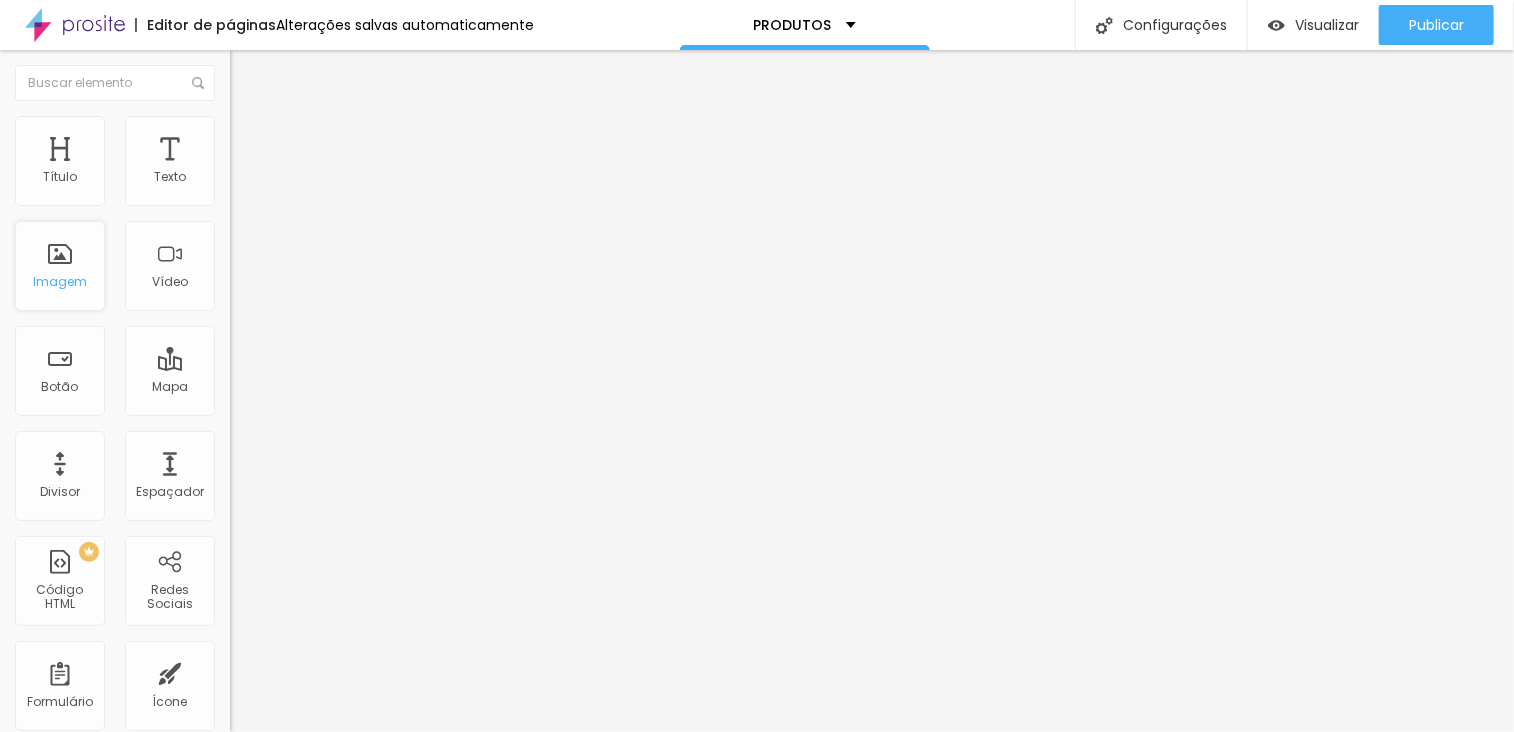 click on "Imagem" at bounding box center [60, 266] 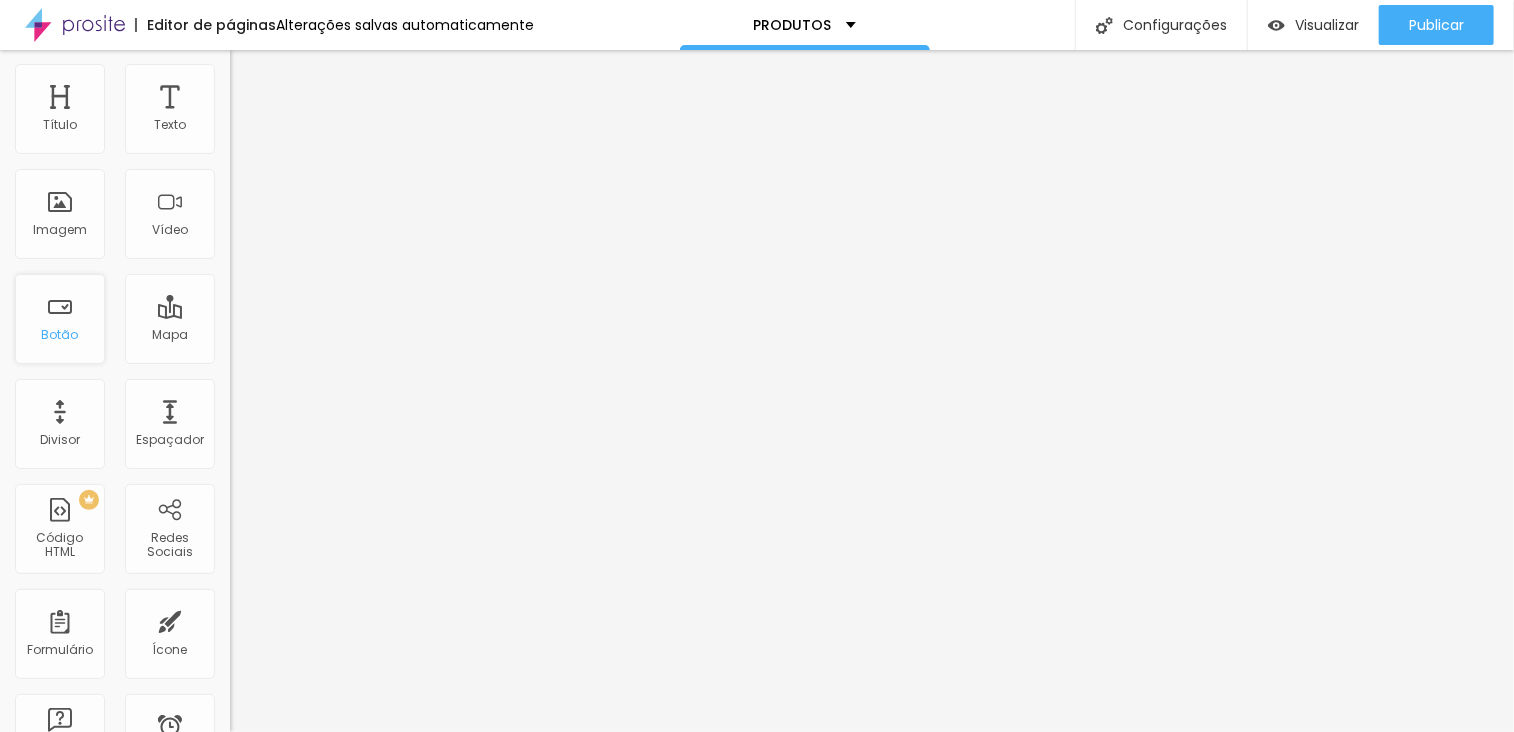 scroll, scrollTop: 0, scrollLeft: 0, axis: both 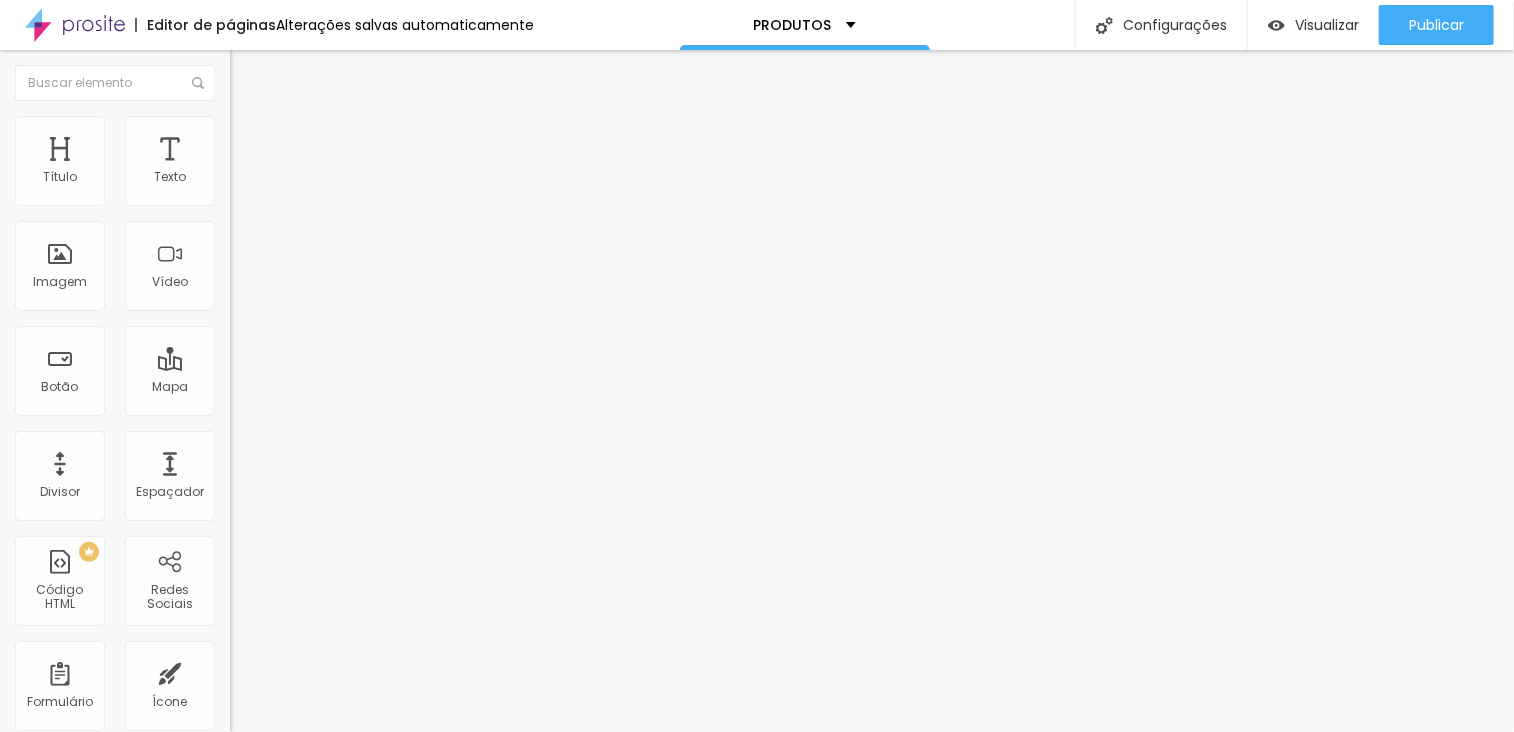 click on "Editor de páginas" at bounding box center (205, 25) 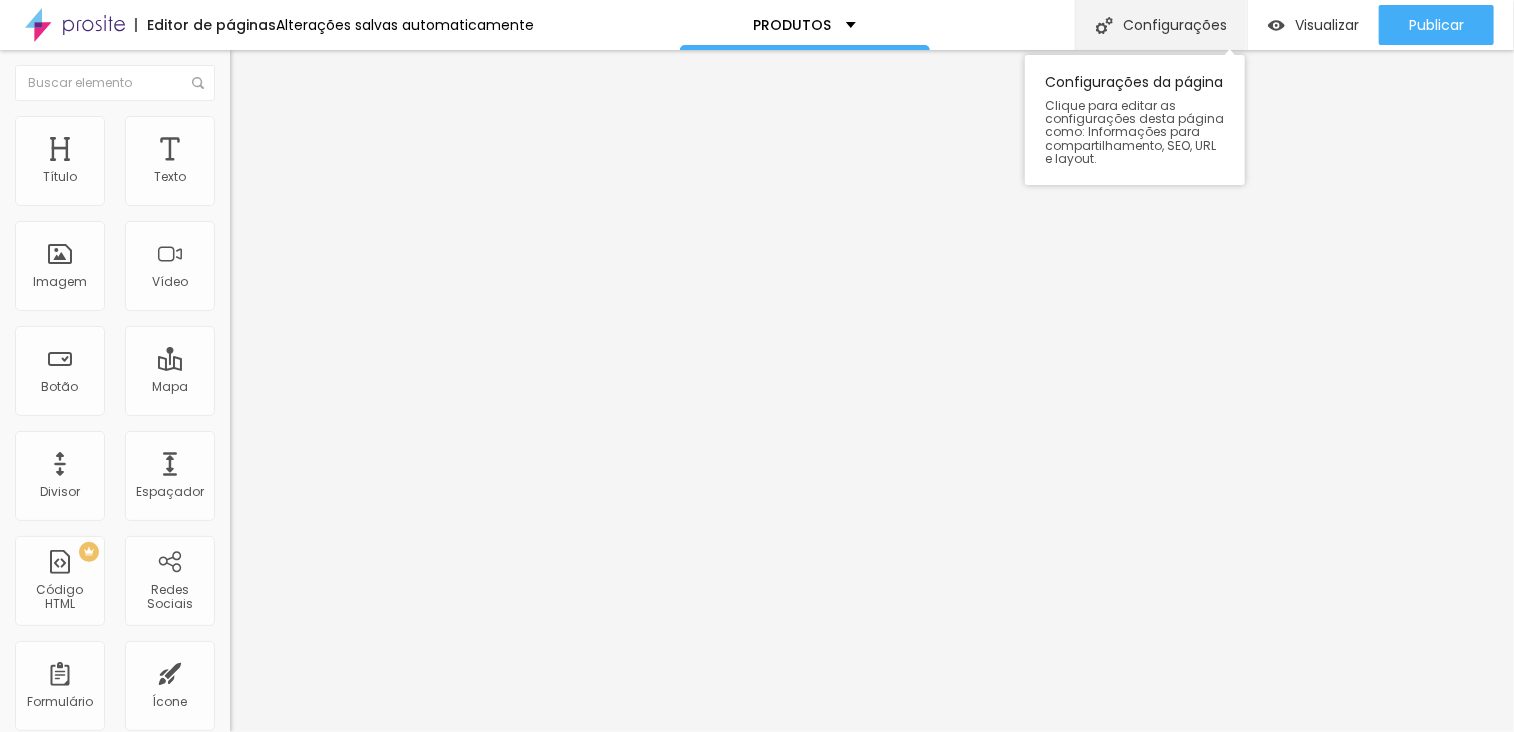 click on "Configurações" at bounding box center (1161, 25) 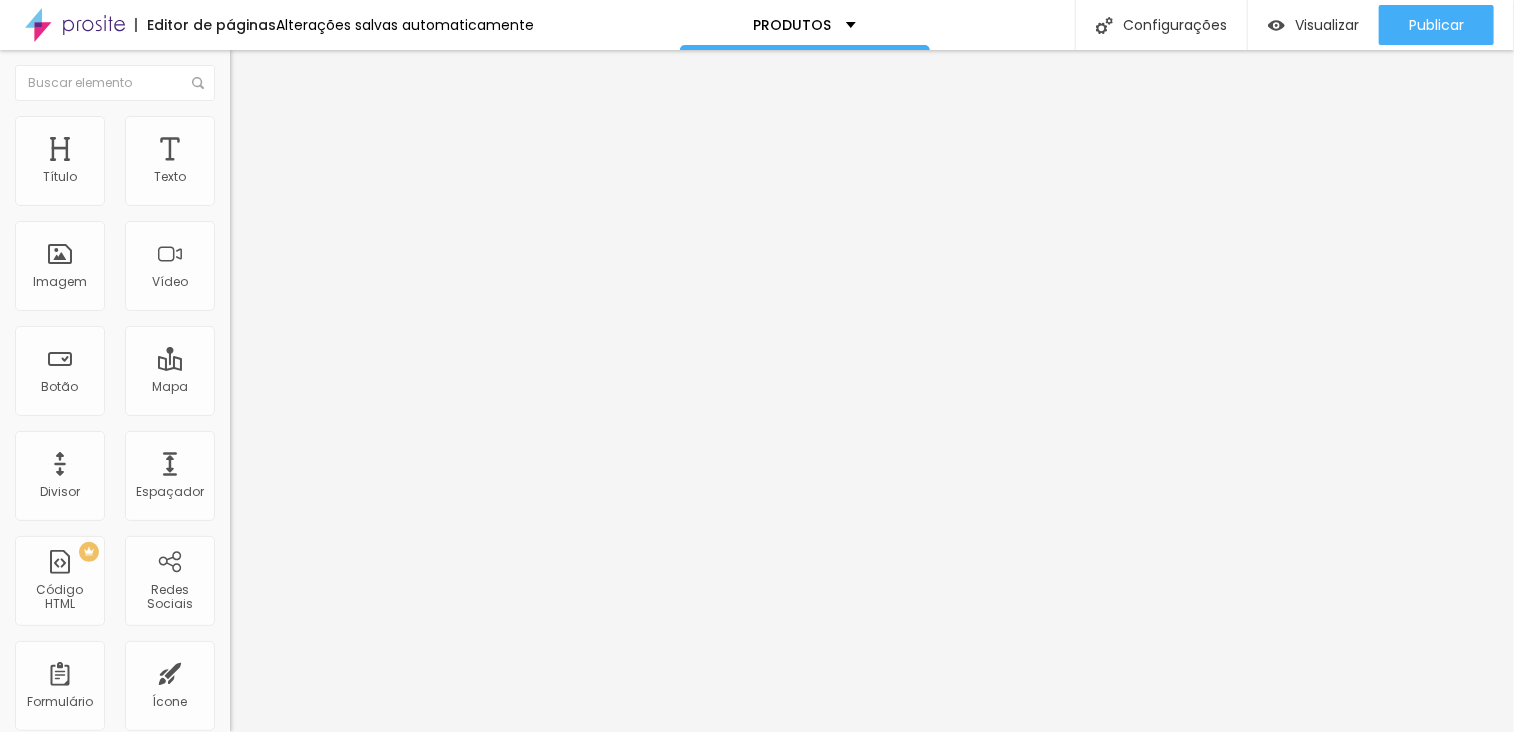 click at bounding box center (757, 753) 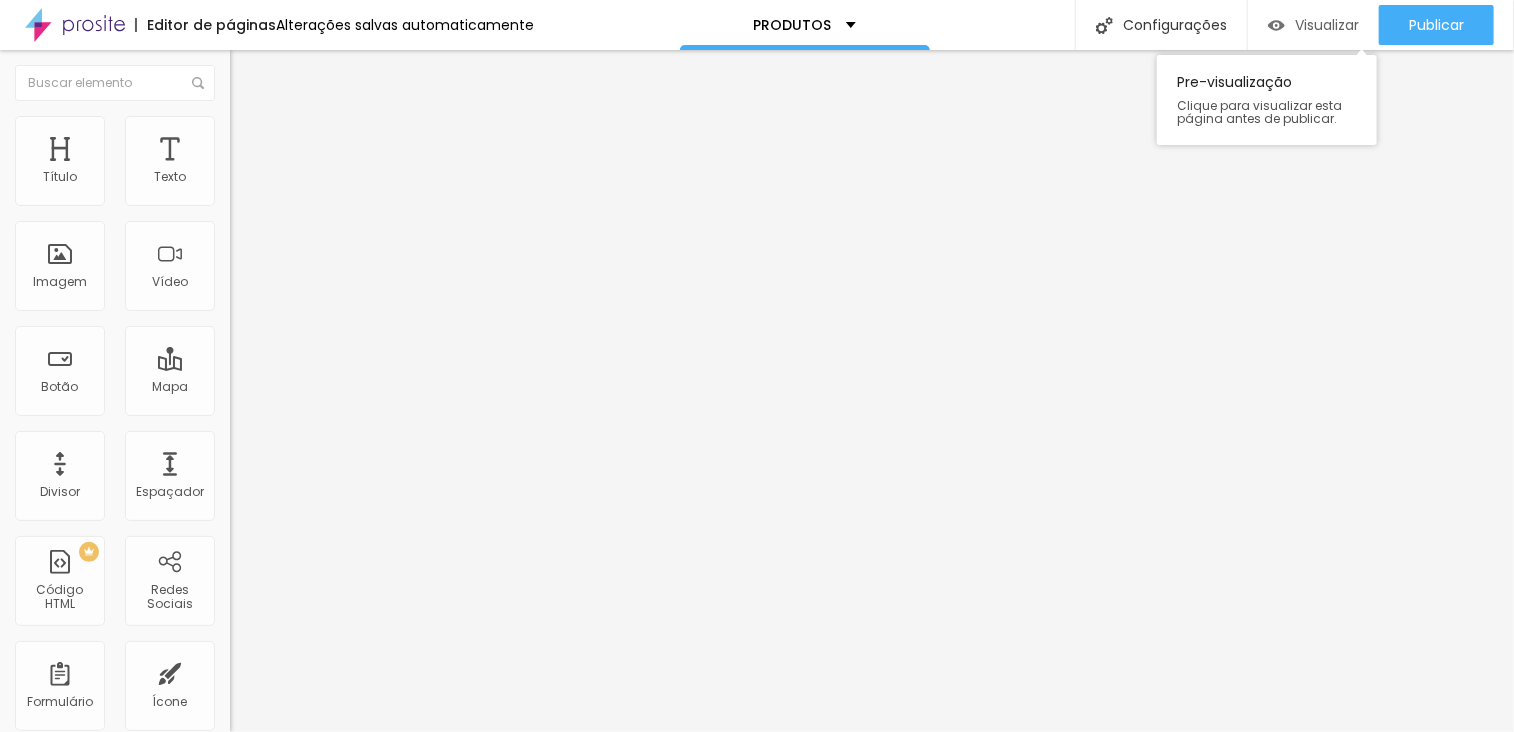 click on "Visualizar" at bounding box center (1327, 25) 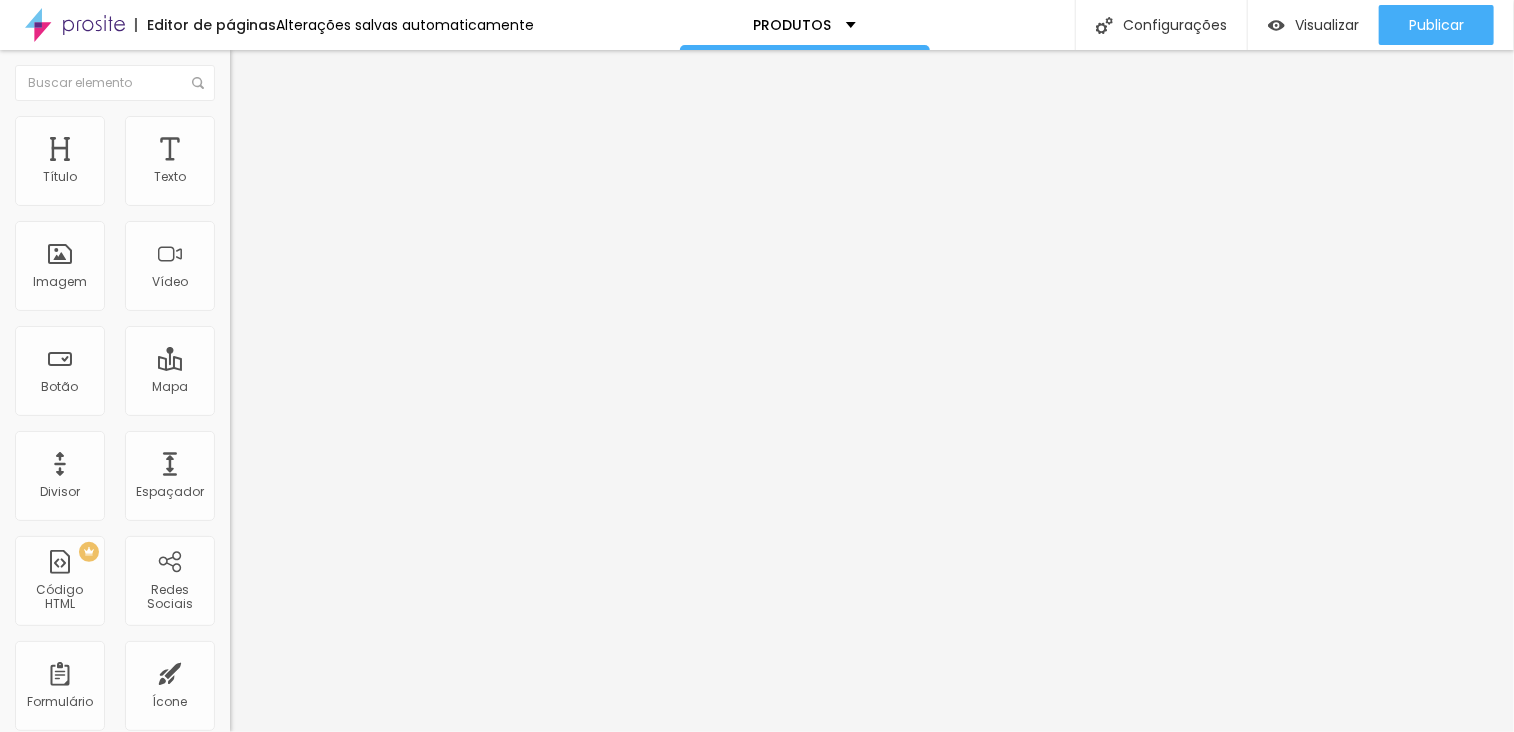 click on "https://" at bounding box center (350, 402) 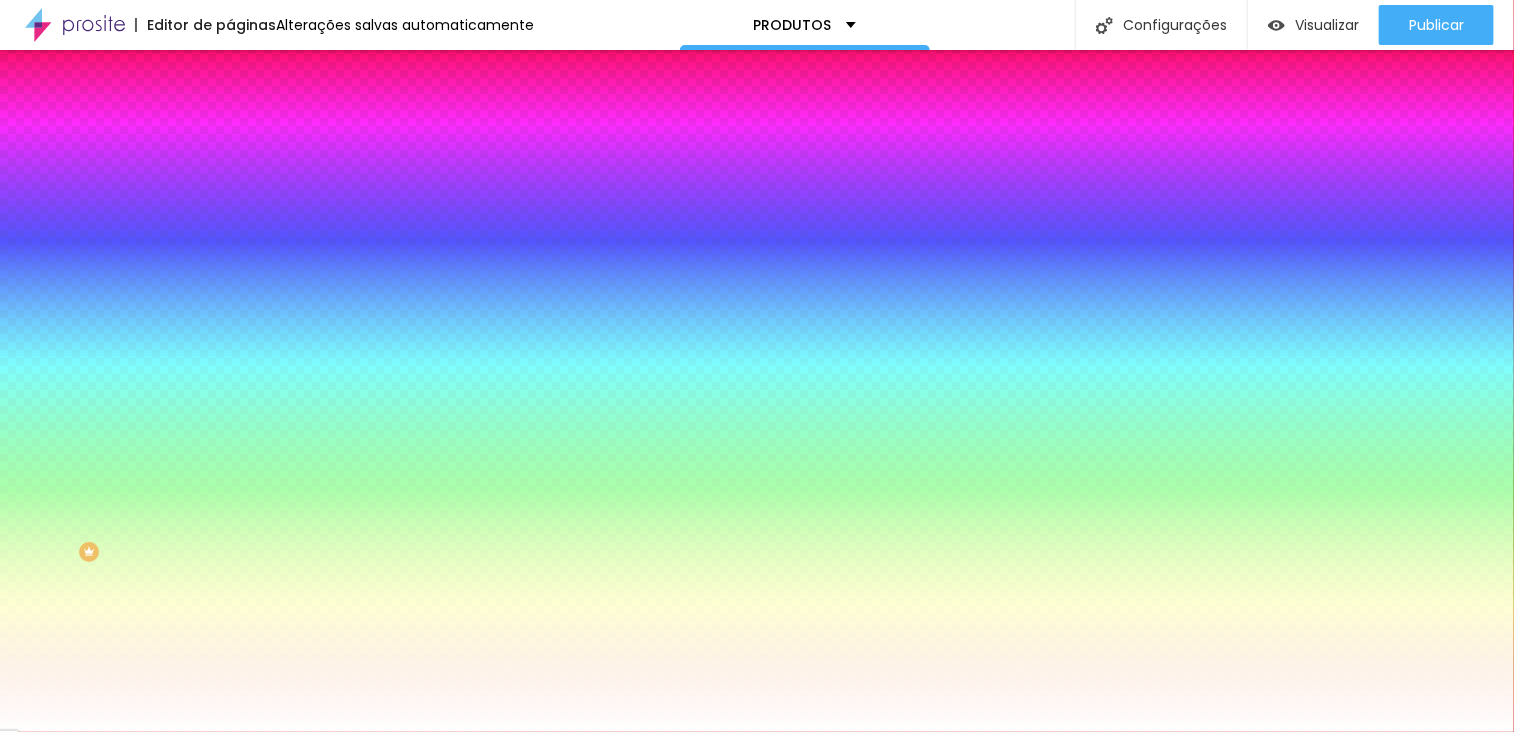 click on "Avançado" at bounding box center (281, 149) 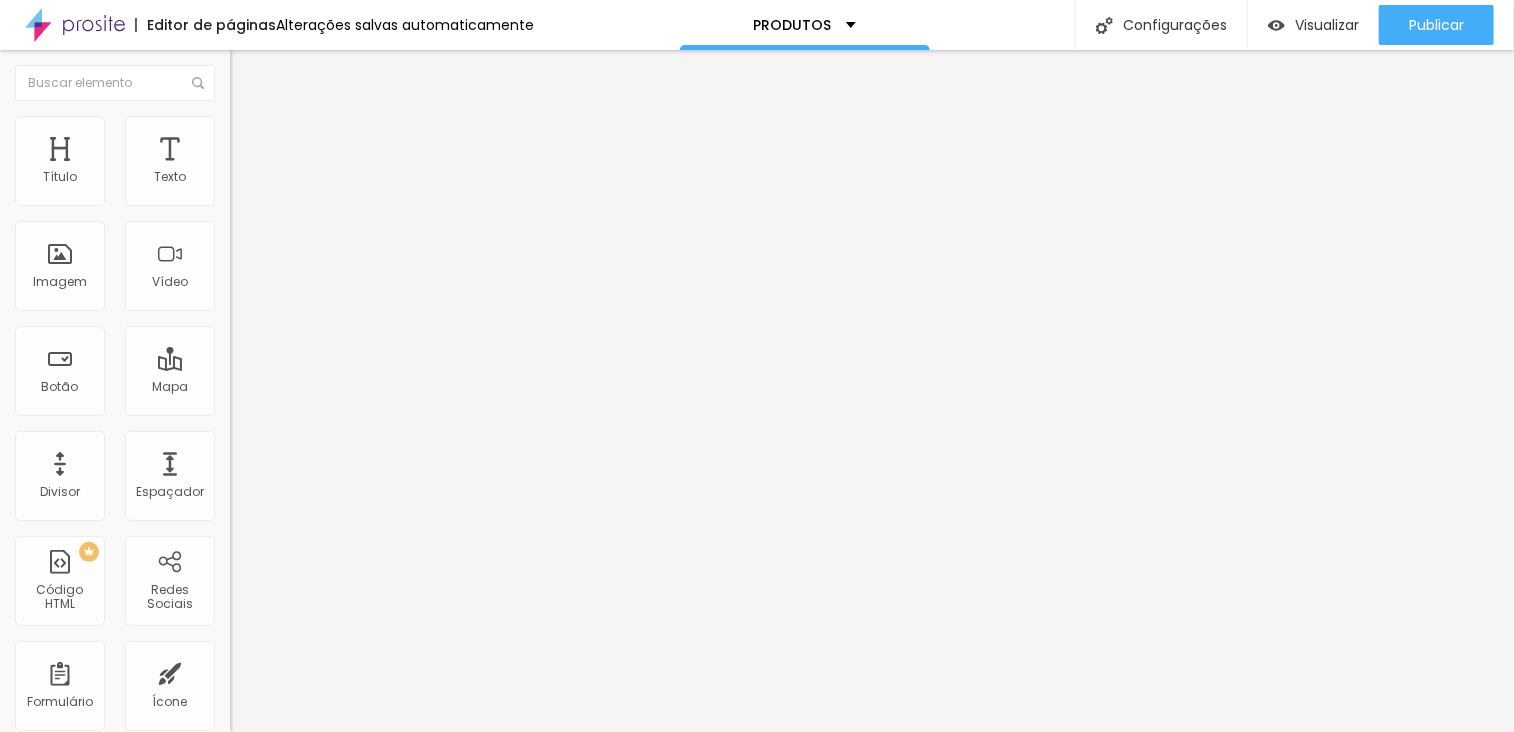 click on "Conteúdo" at bounding box center (279, 109) 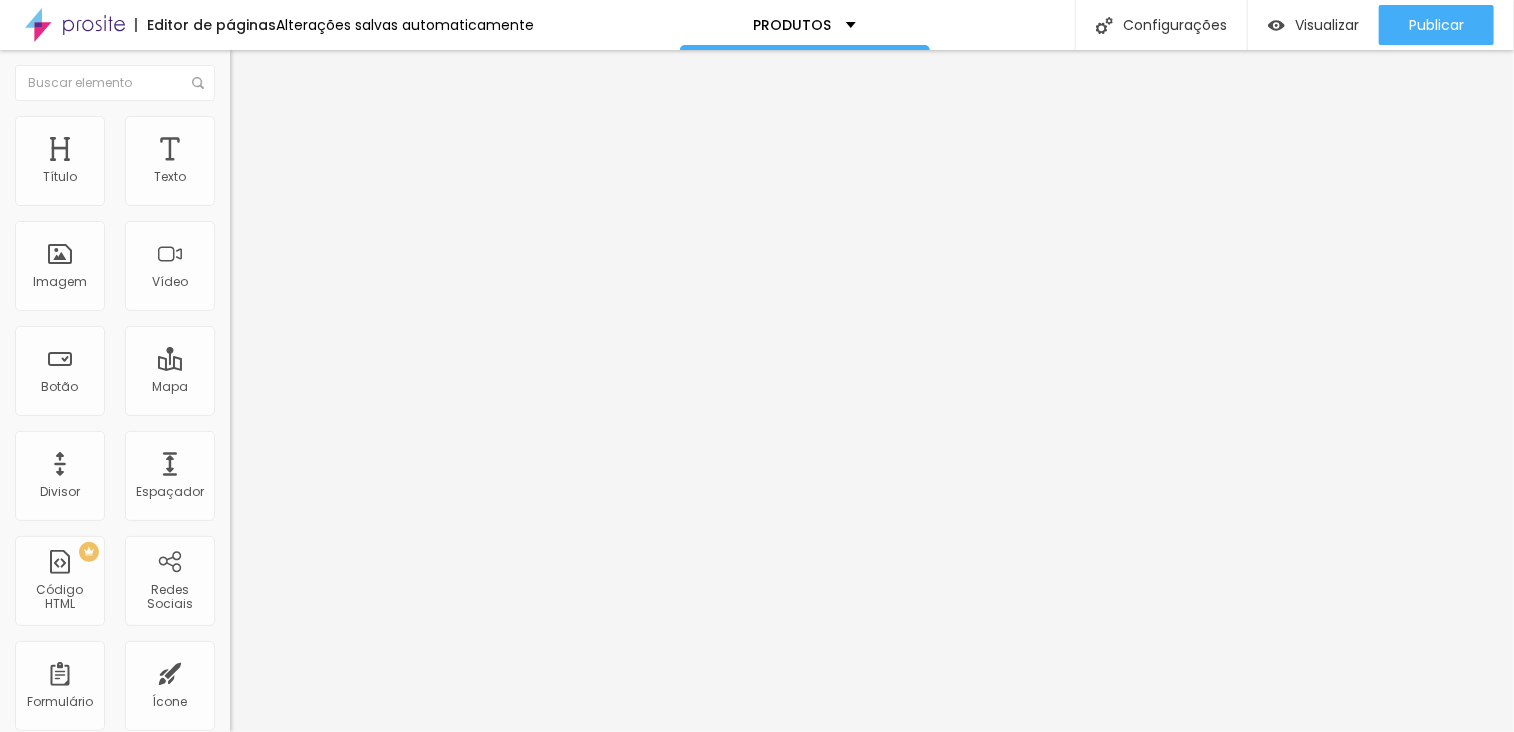 click on "https://" at bounding box center [350, 402] 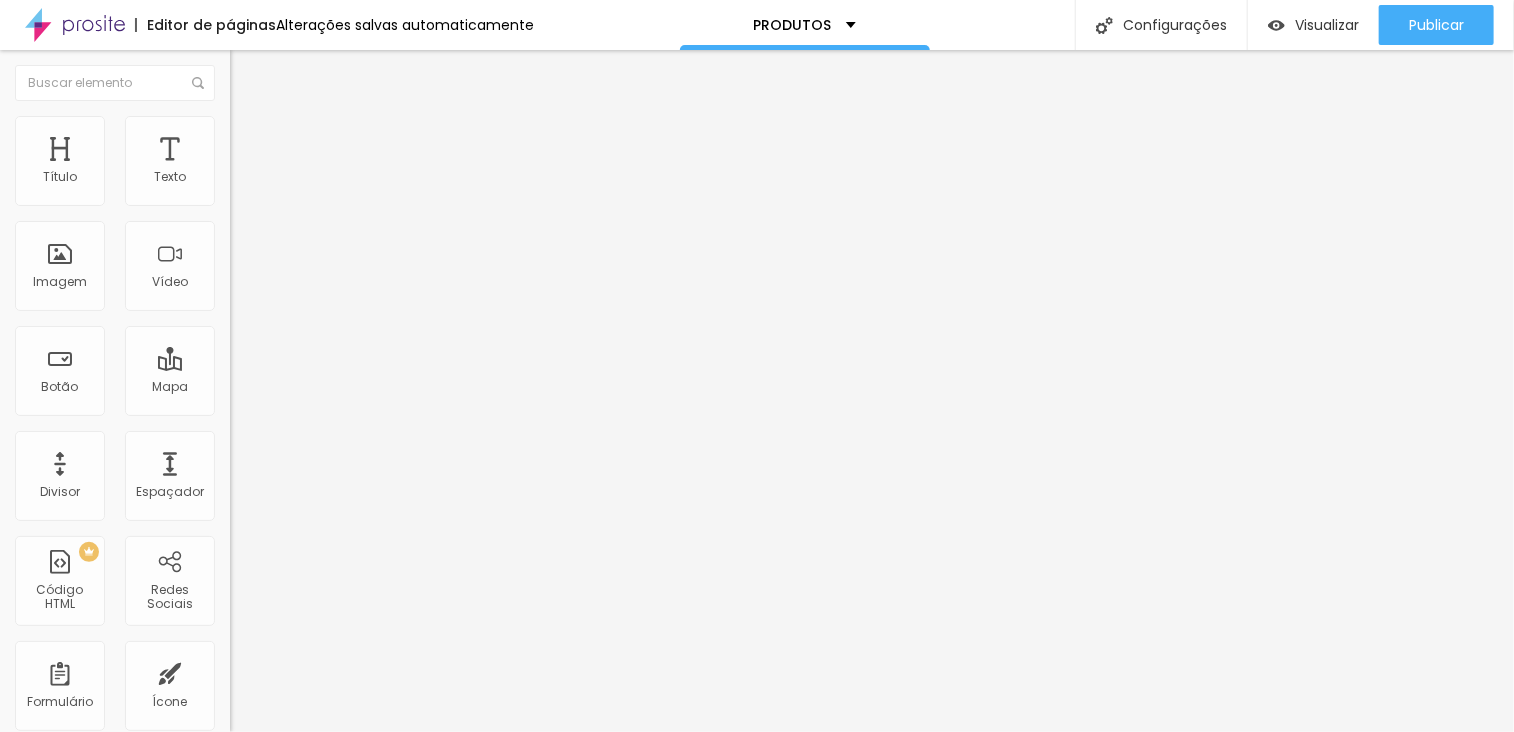 click on "https://" at bounding box center [350, 400] 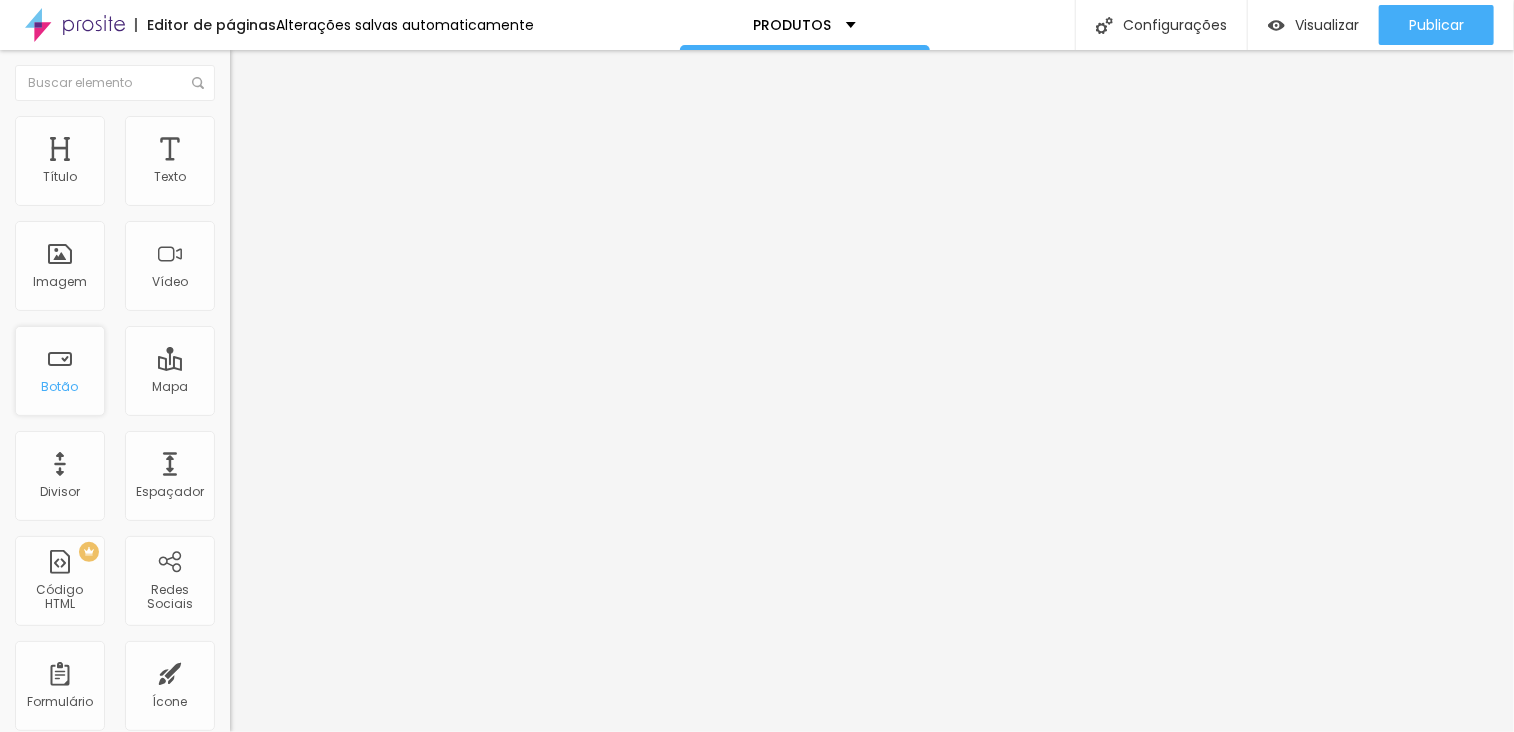 click on "Botão" at bounding box center (60, 387) 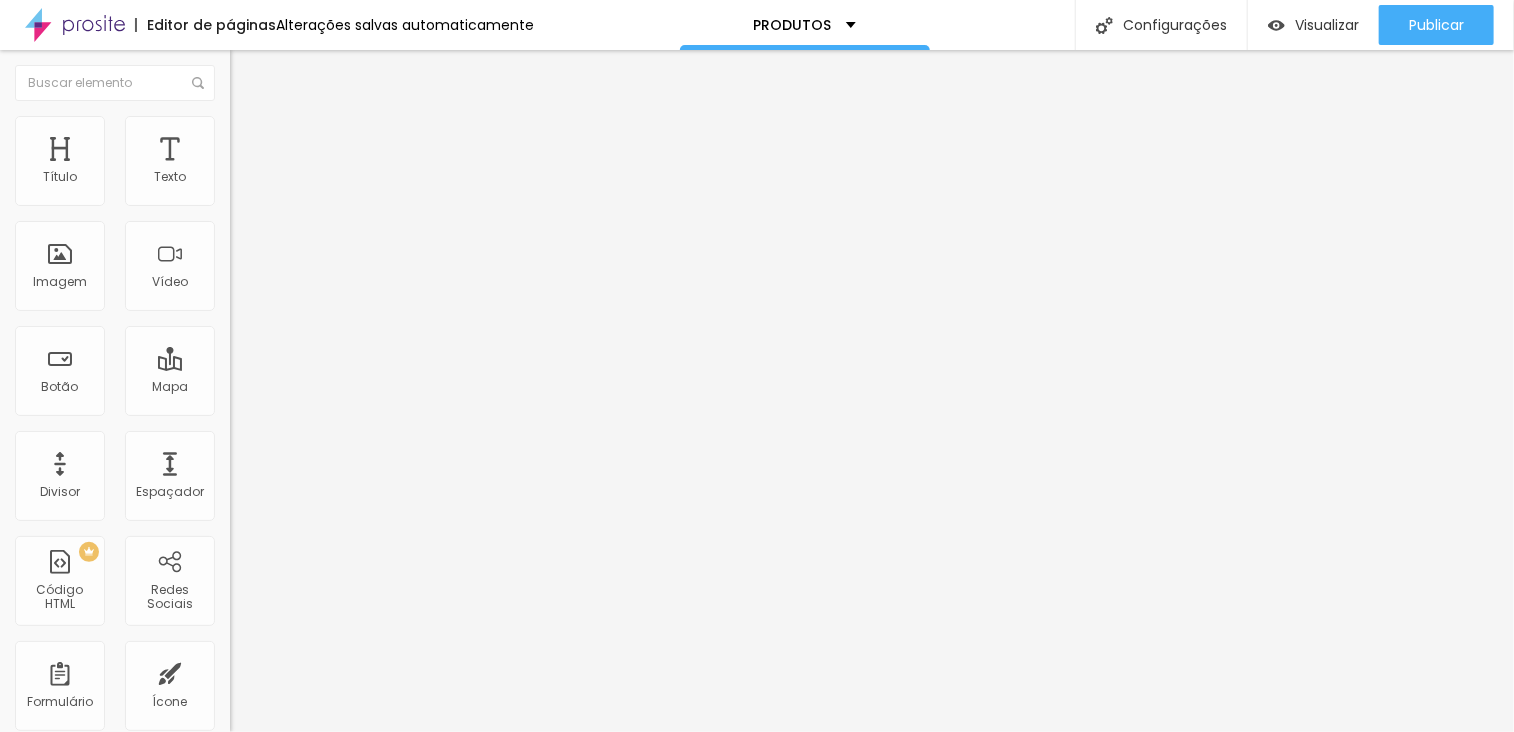 click at bounding box center (75, 25) 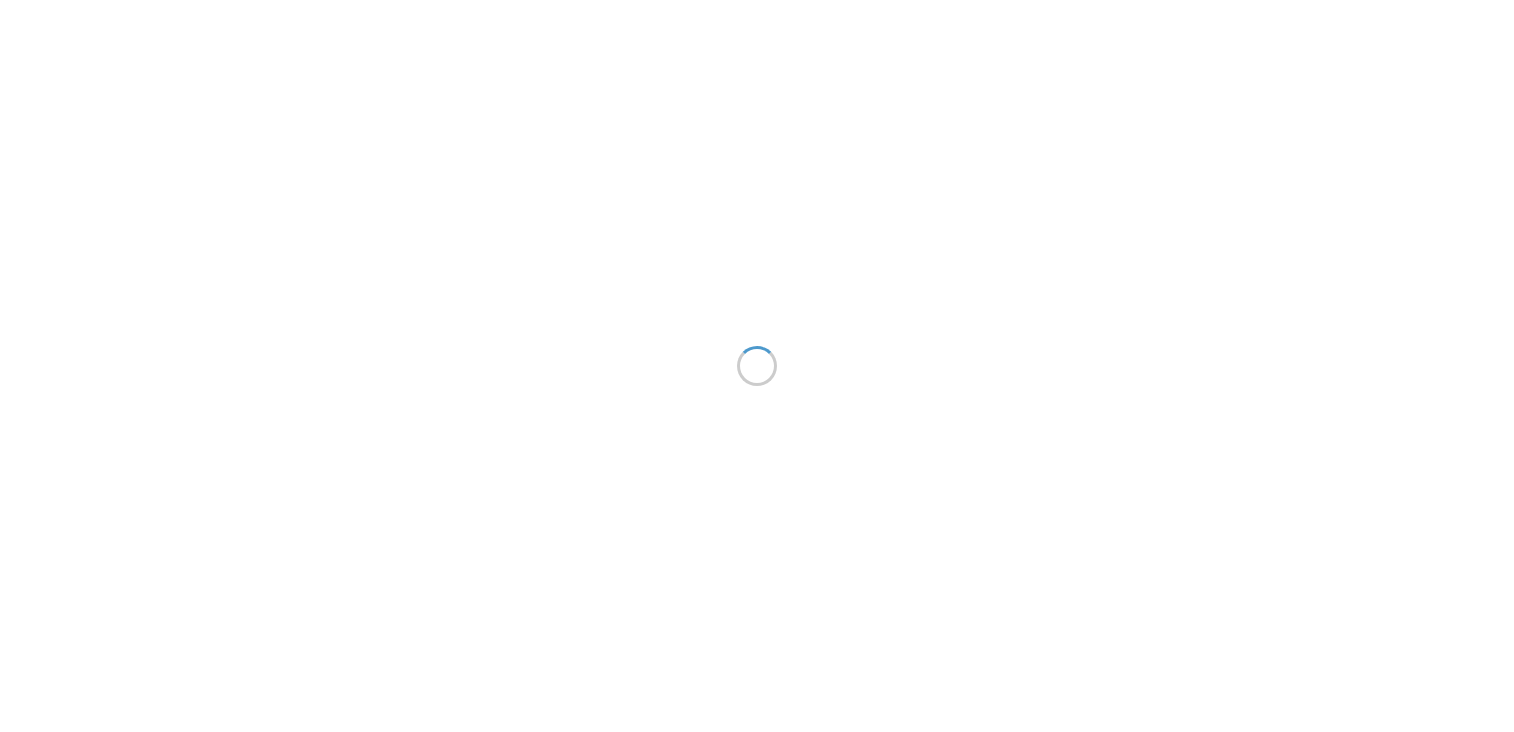 scroll, scrollTop: 0, scrollLeft: 0, axis: both 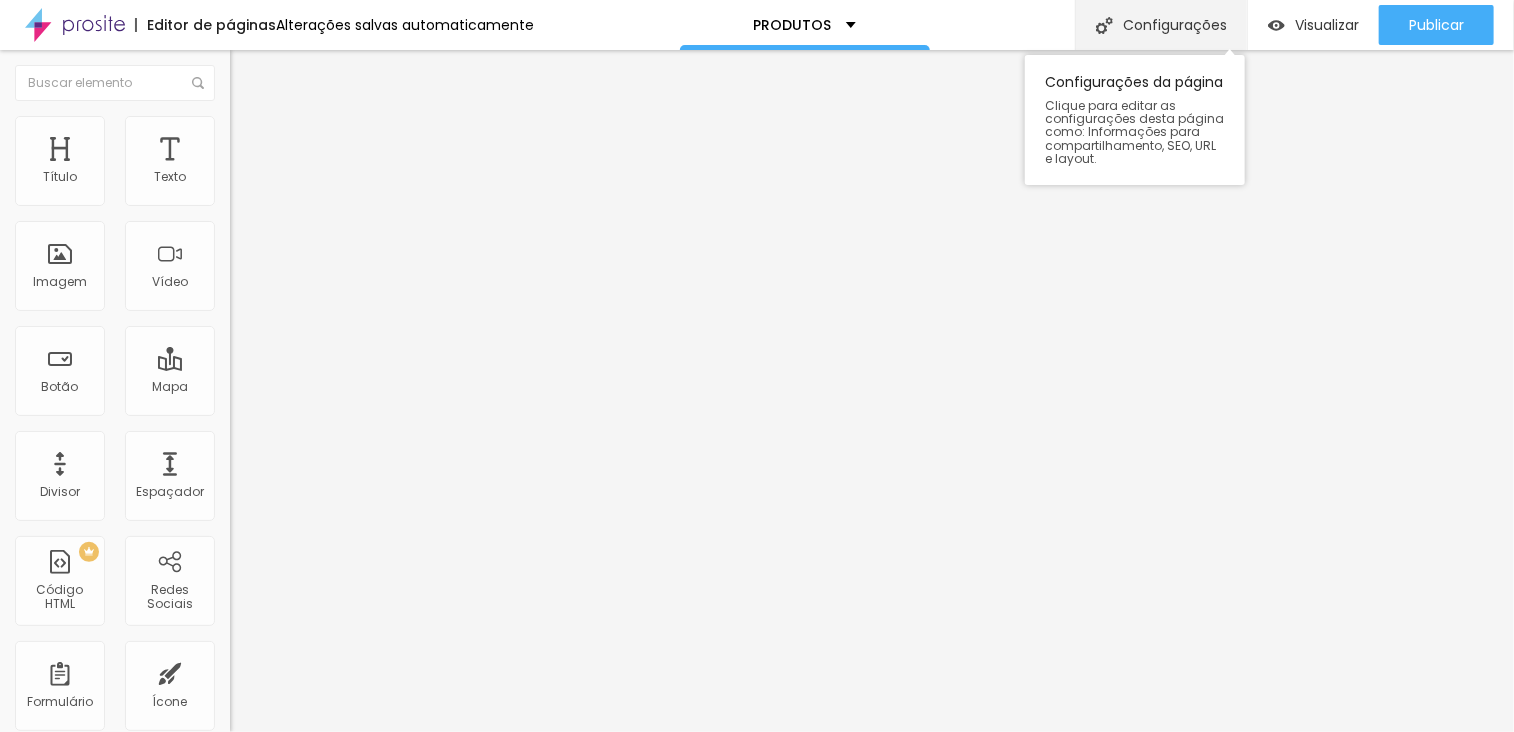 click on "Configurações" at bounding box center (1161, 25) 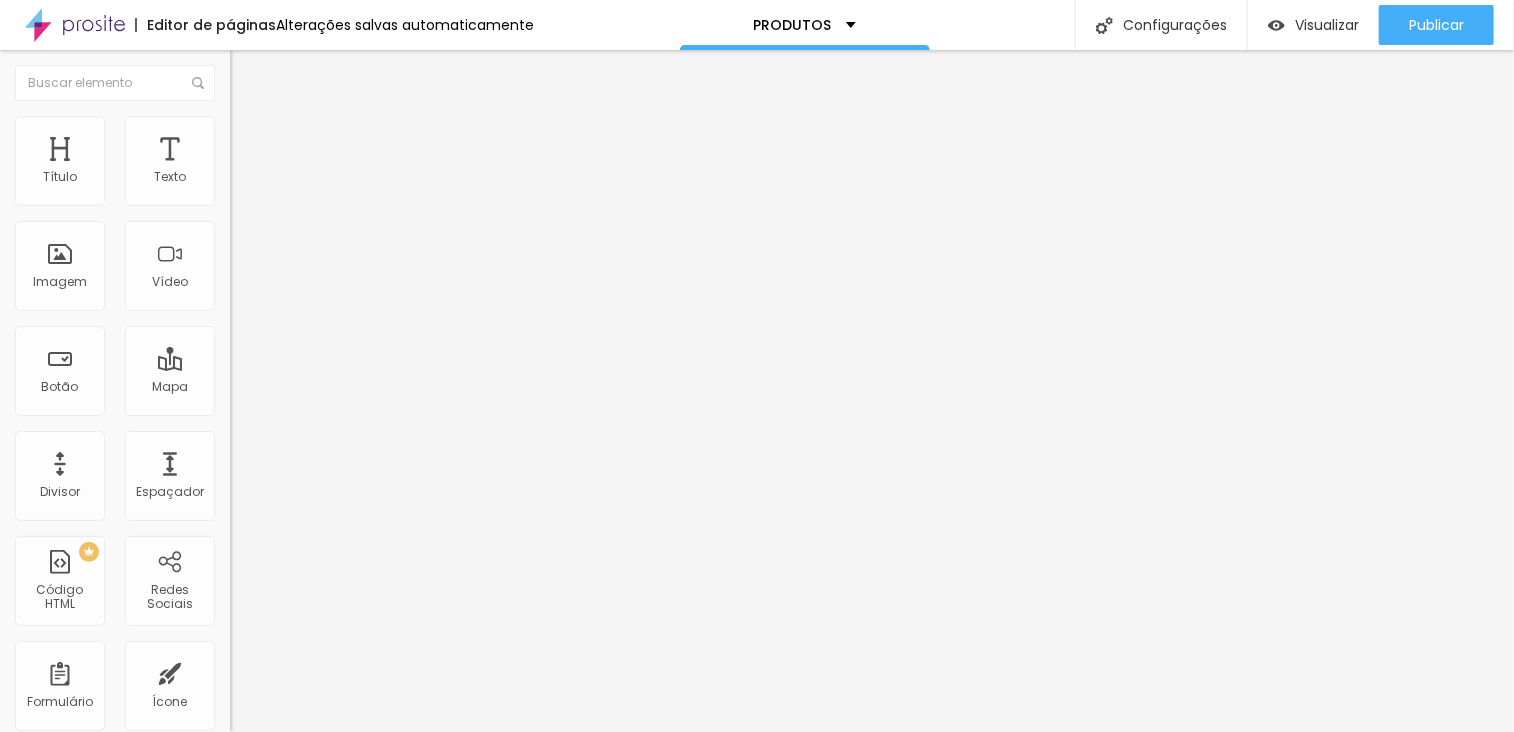 click on "Avançado" at bounding box center (757, 804) 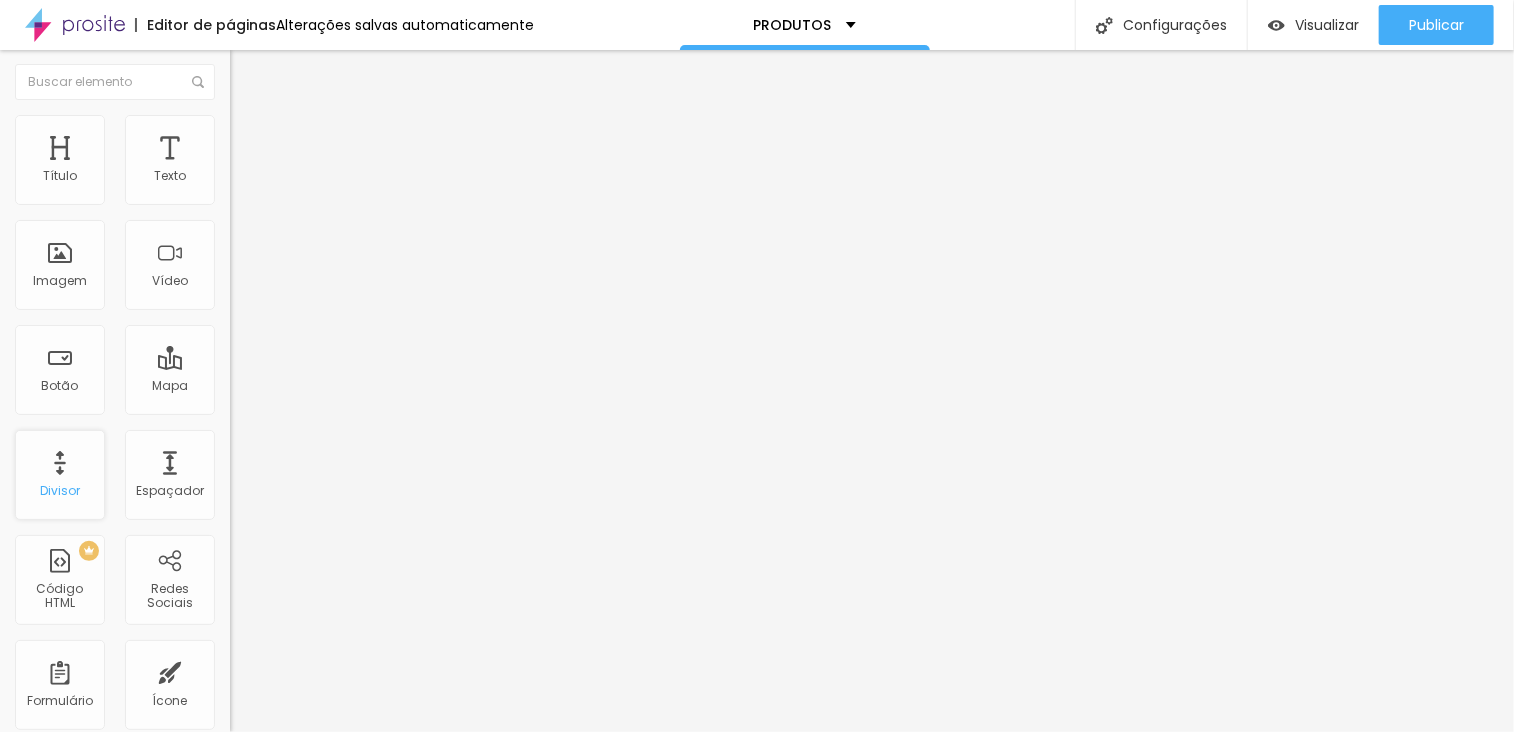 scroll, scrollTop: 0, scrollLeft: 0, axis: both 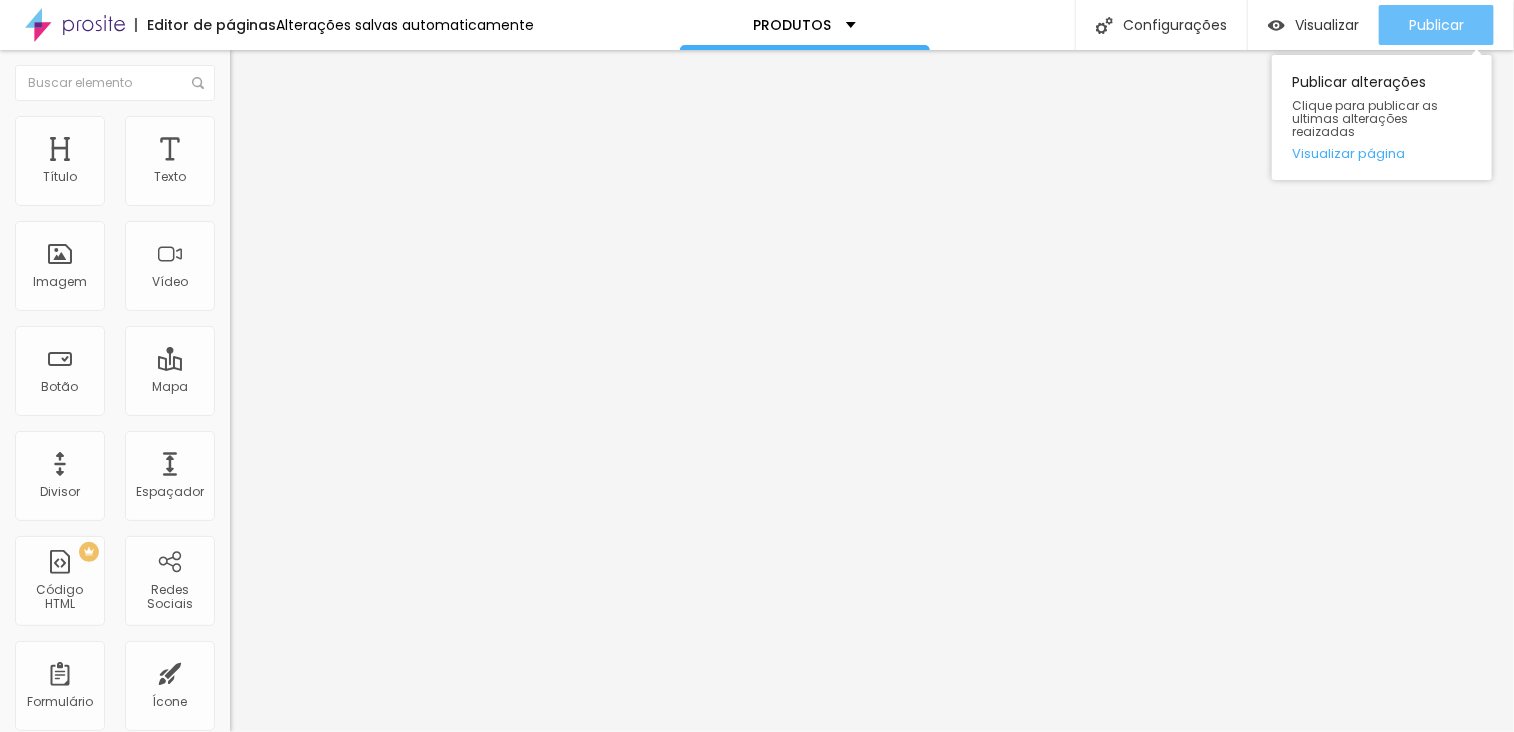 click on "Publicar" at bounding box center [1436, 25] 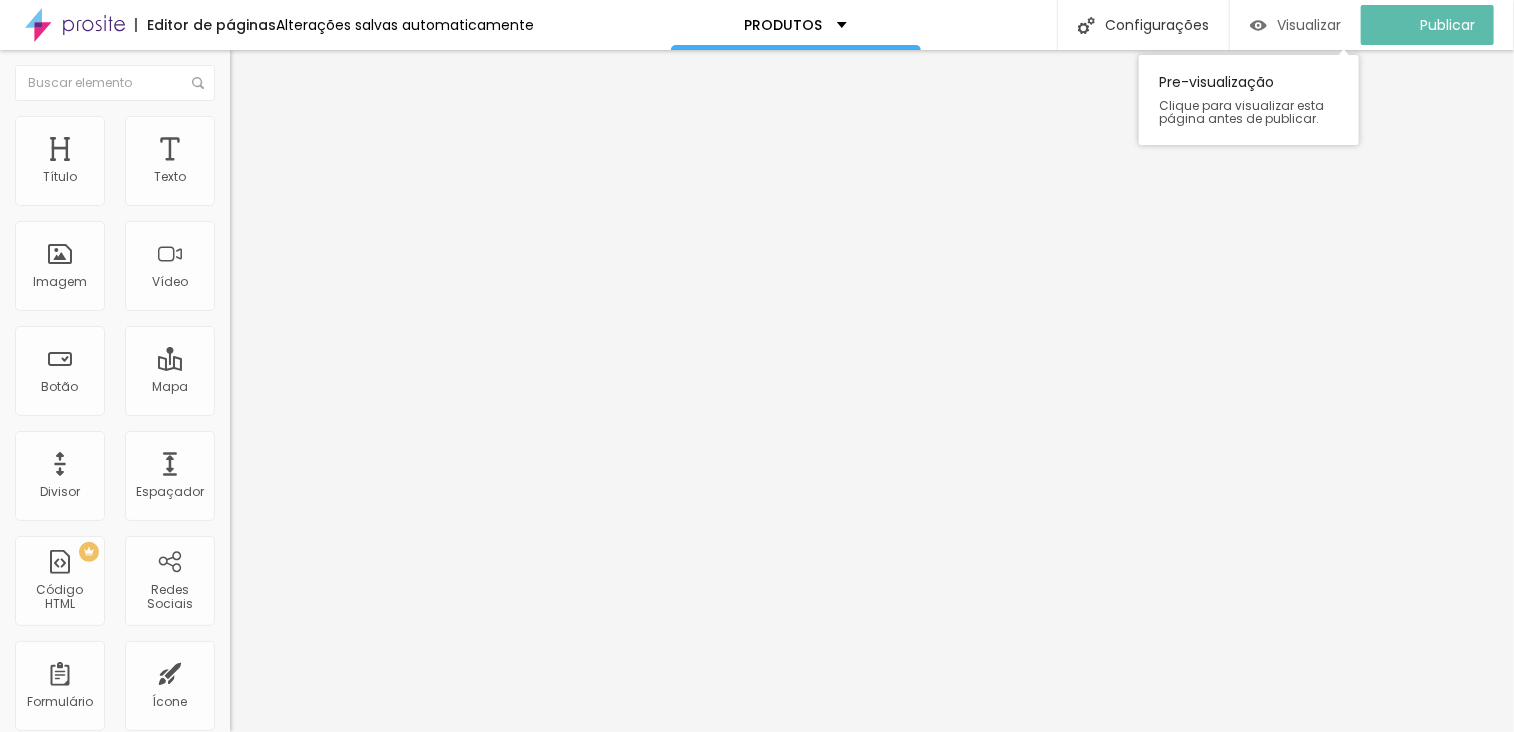 click on "Visualizar" at bounding box center (1309, 25) 